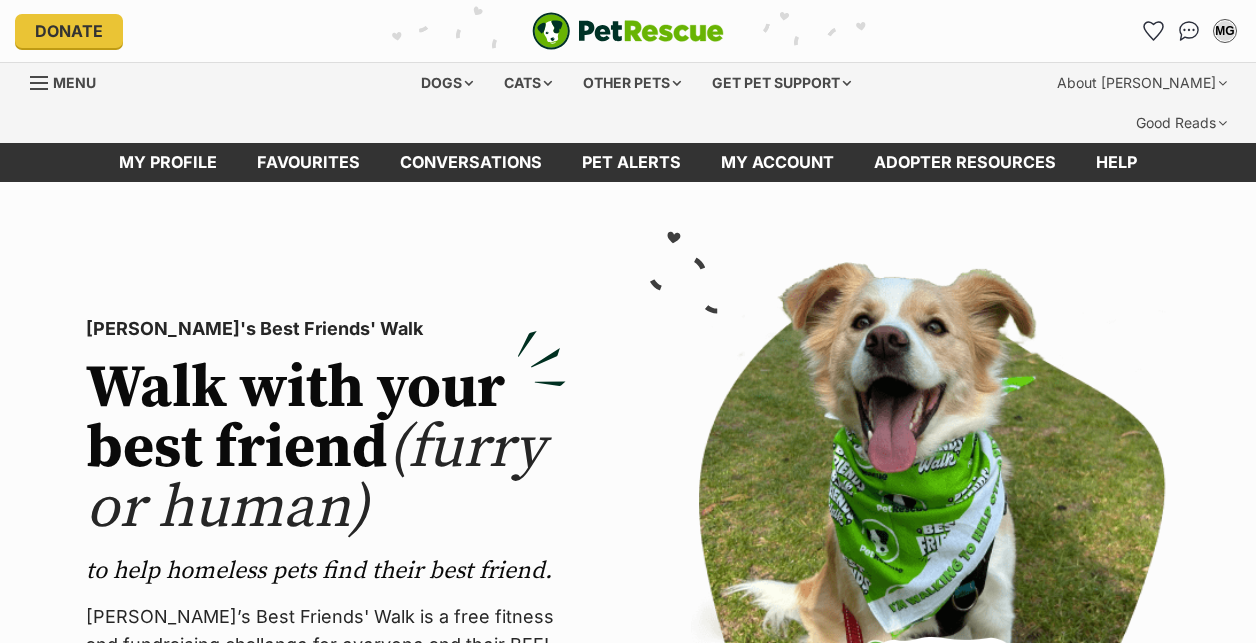 scroll, scrollTop: 0, scrollLeft: 0, axis: both 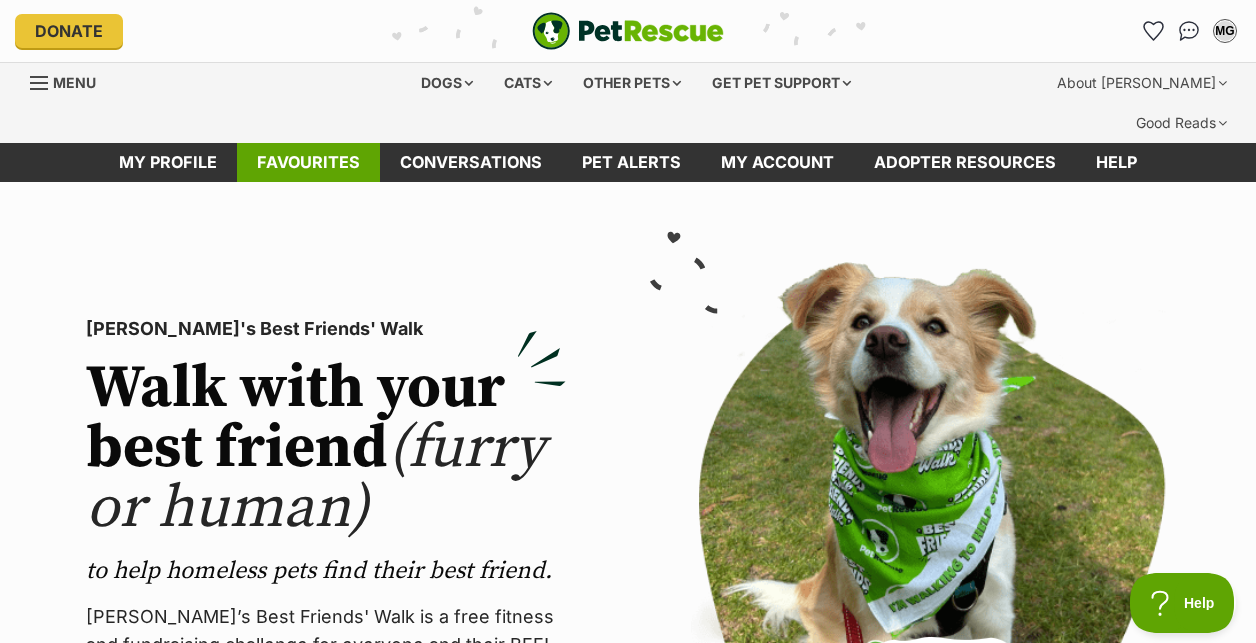 click on "Favourites" at bounding box center (308, 162) 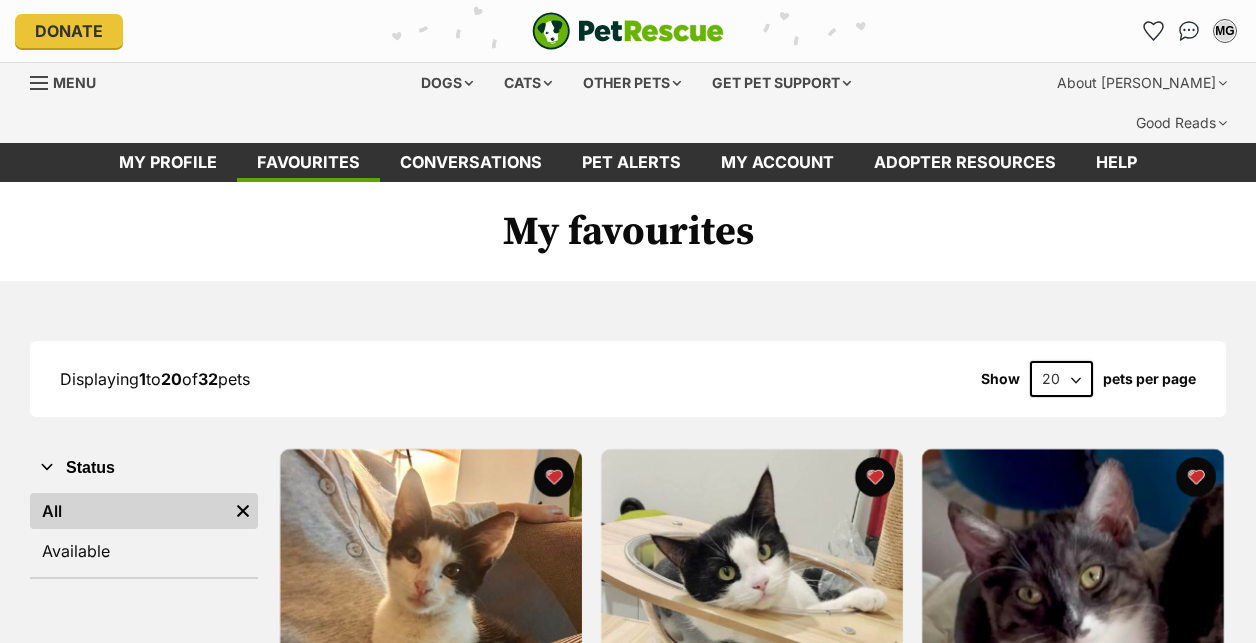 scroll, scrollTop: 0, scrollLeft: 0, axis: both 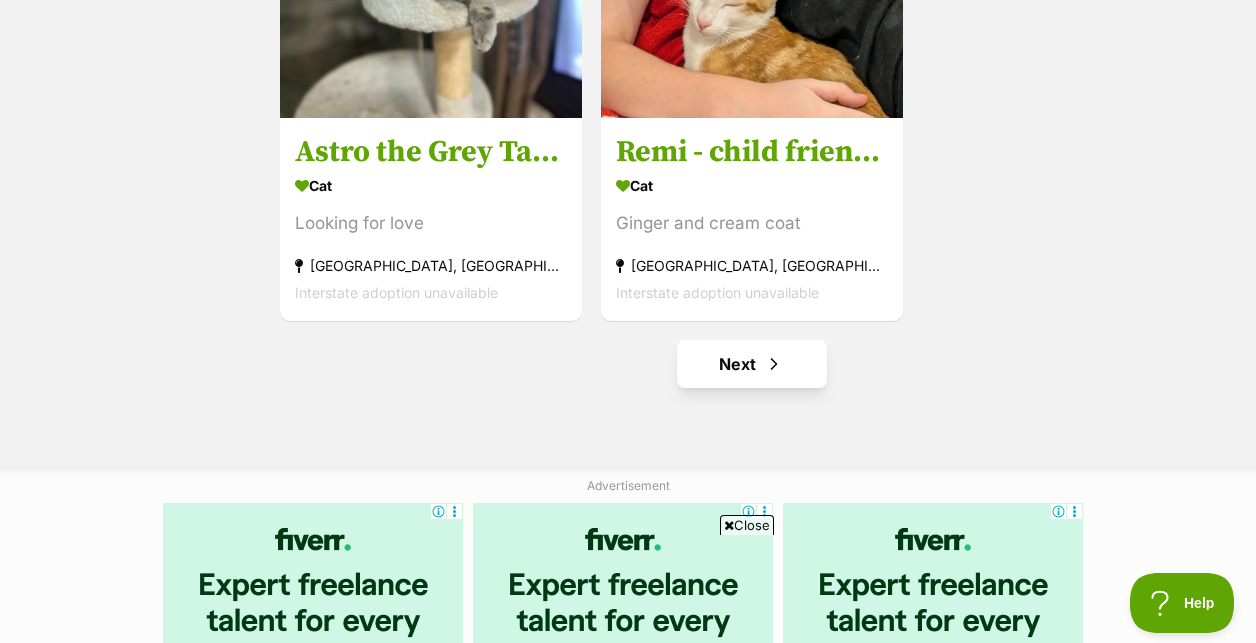 click on "Next" at bounding box center [752, 364] 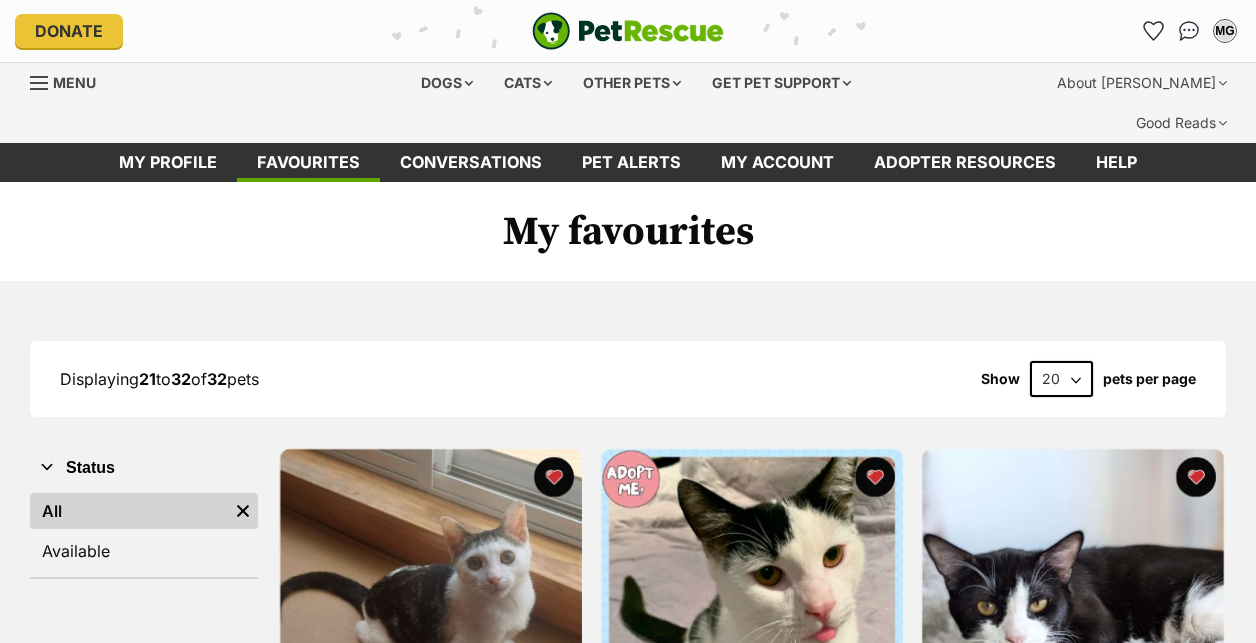 scroll, scrollTop: 0, scrollLeft: 0, axis: both 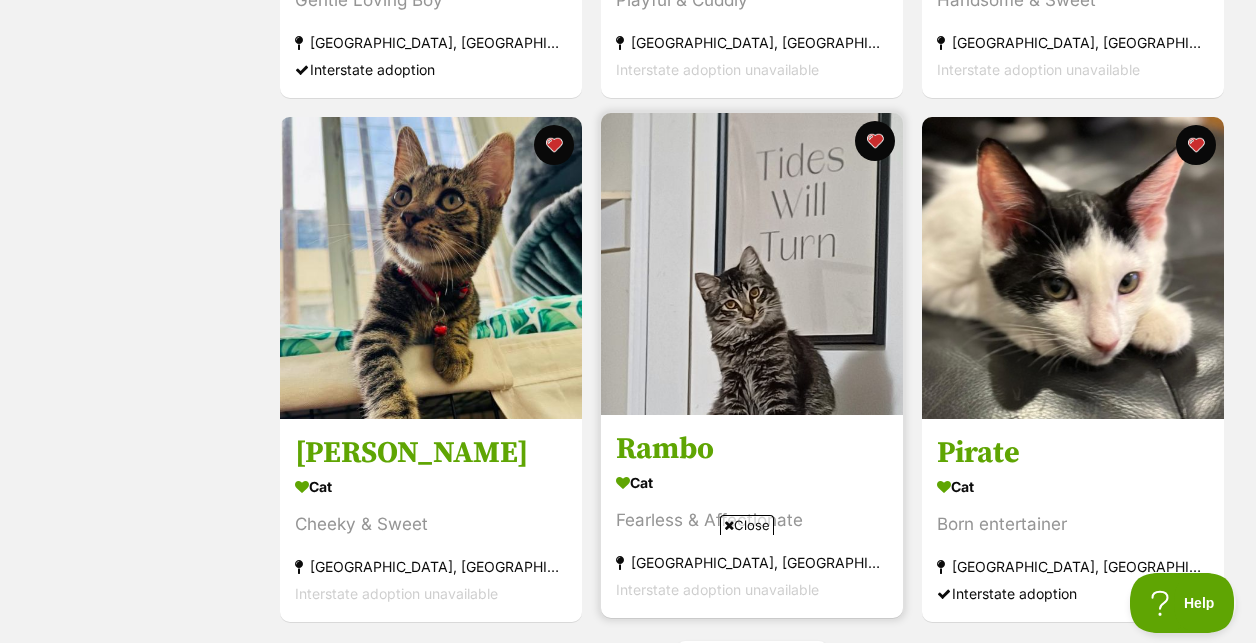 click at bounding box center (752, 264) 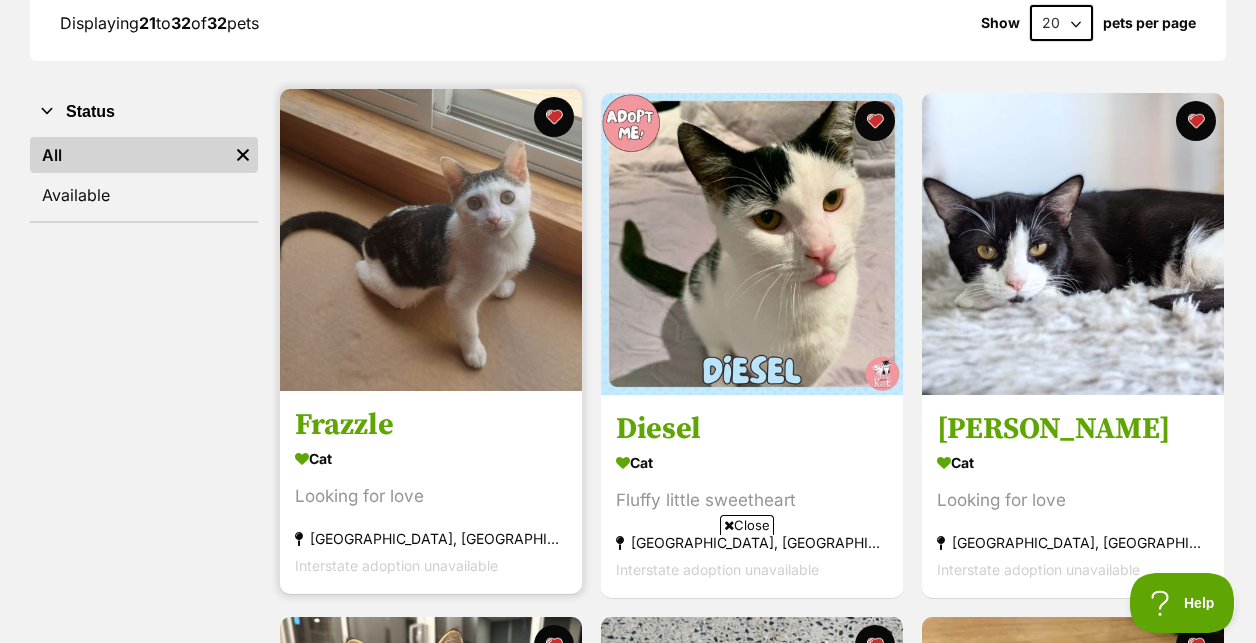 scroll, scrollTop: 355, scrollLeft: 0, axis: vertical 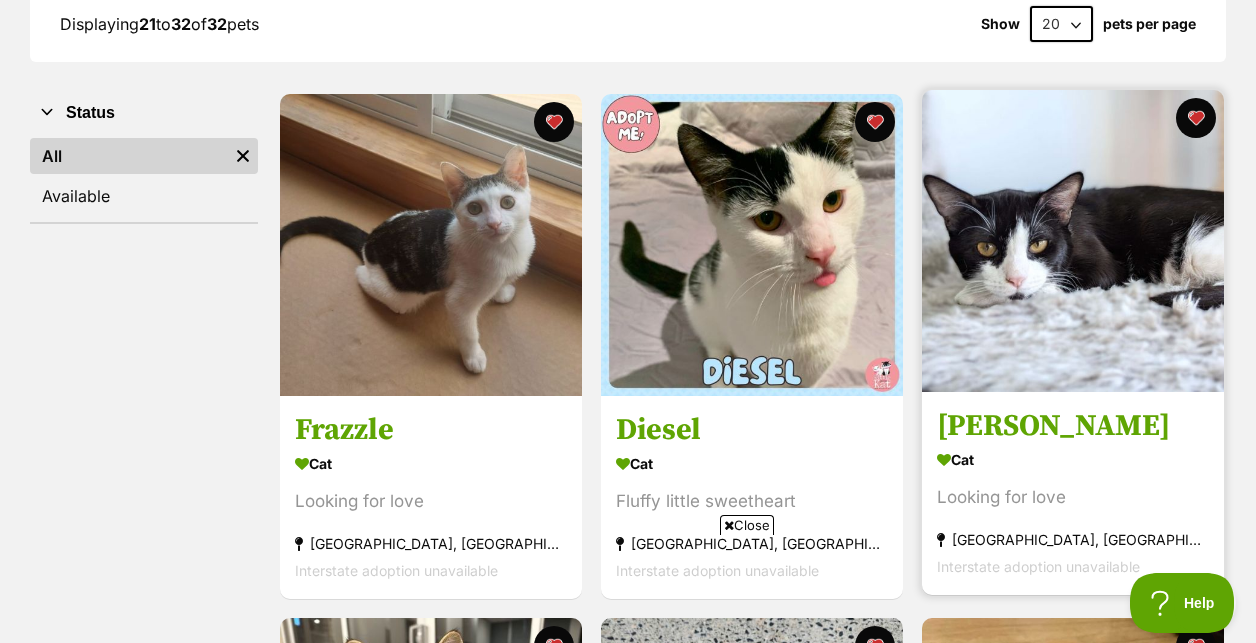 click at bounding box center (1073, 241) 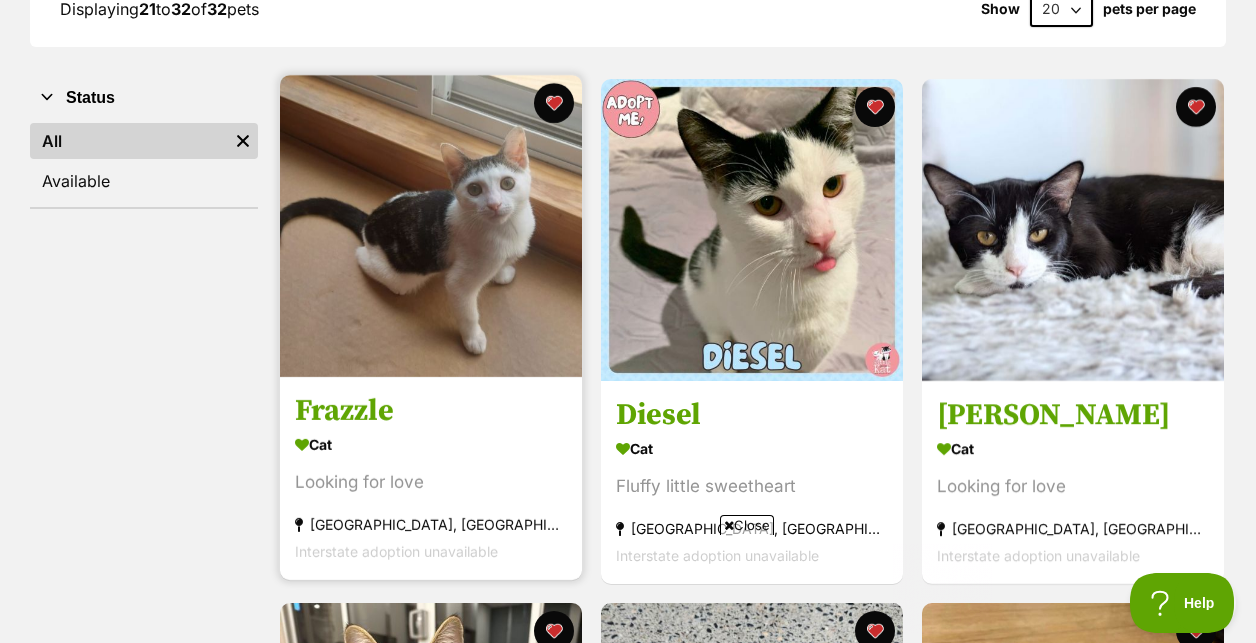 scroll, scrollTop: 0, scrollLeft: 0, axis: both 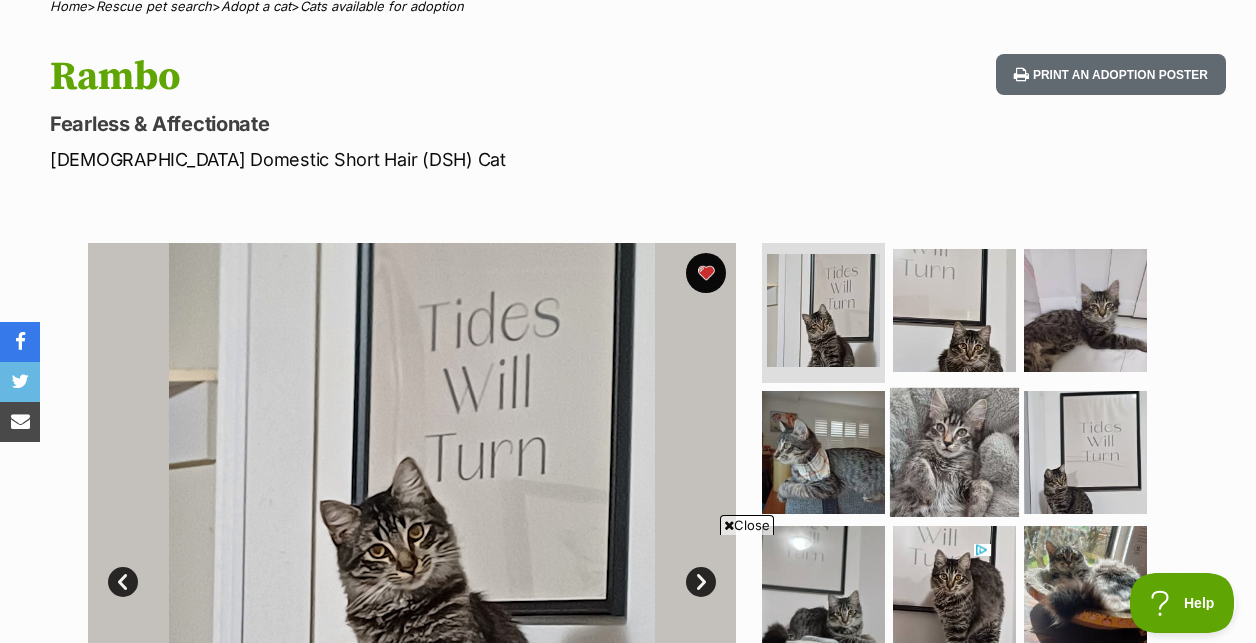 click at bounding box center (954, 451) 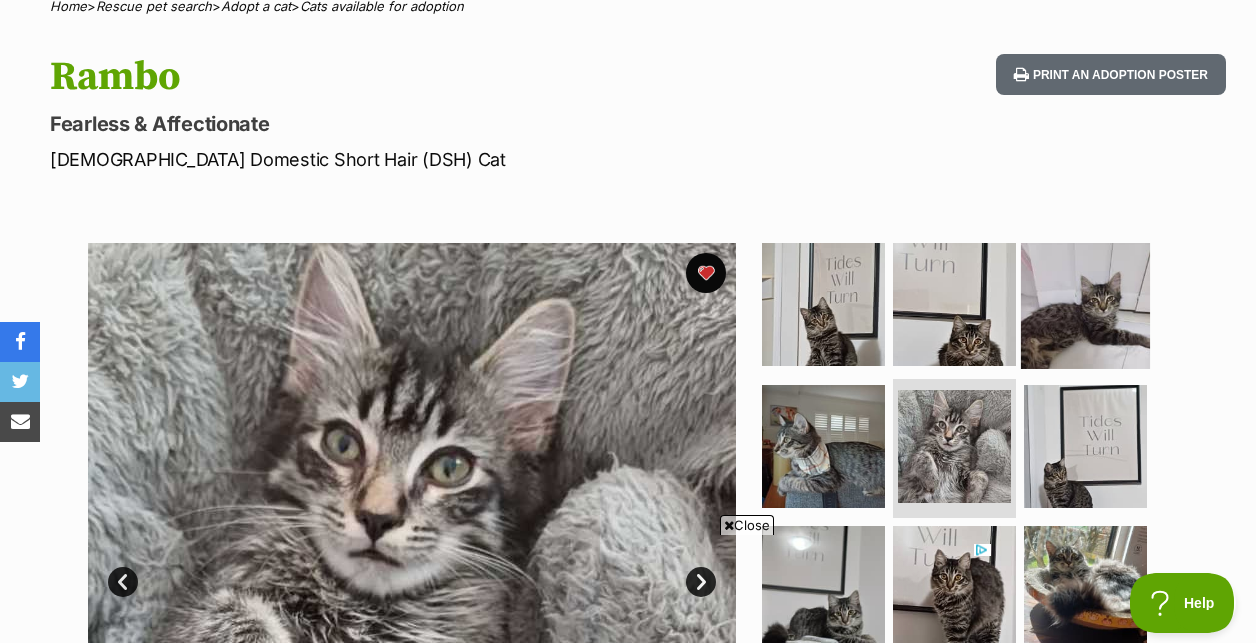 click at bounding box center [1085, 304] 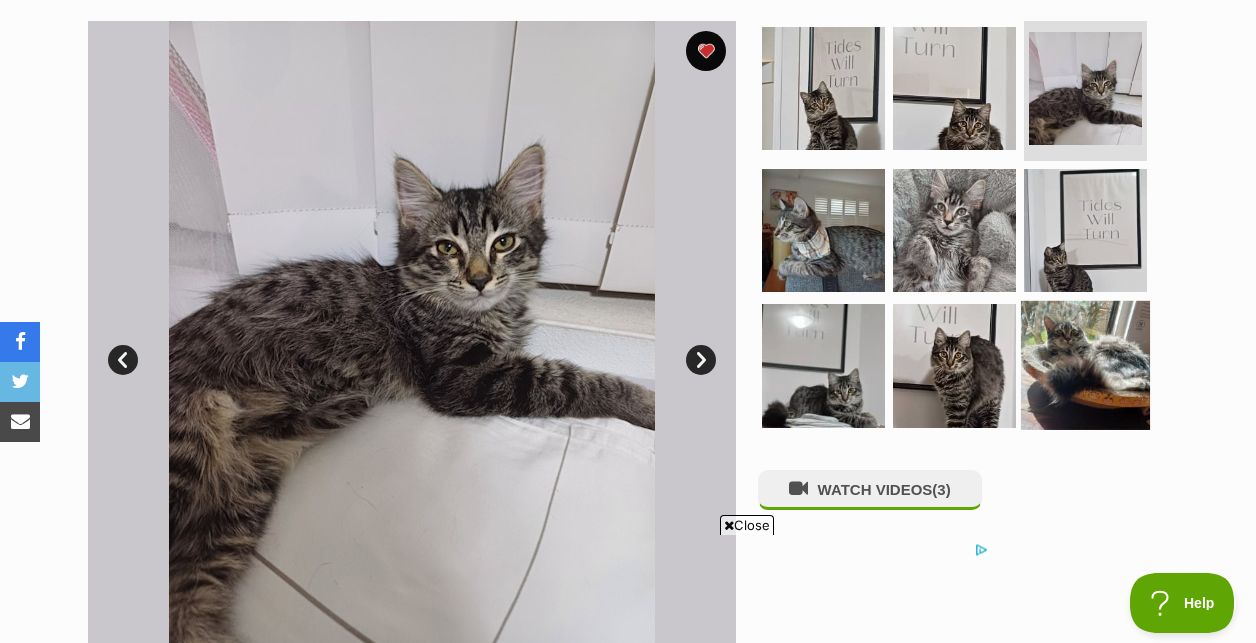 scroll, scrollTop: 433, scrollLeft: 0, axis: vertical 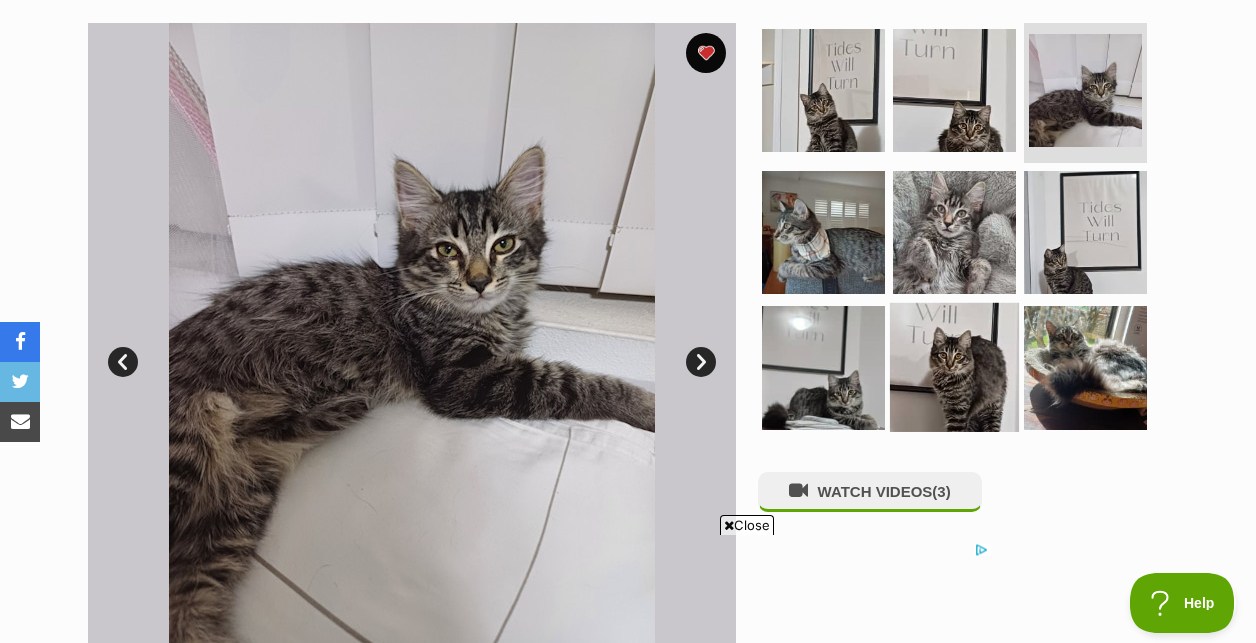 click at bounding box center [954, 367] 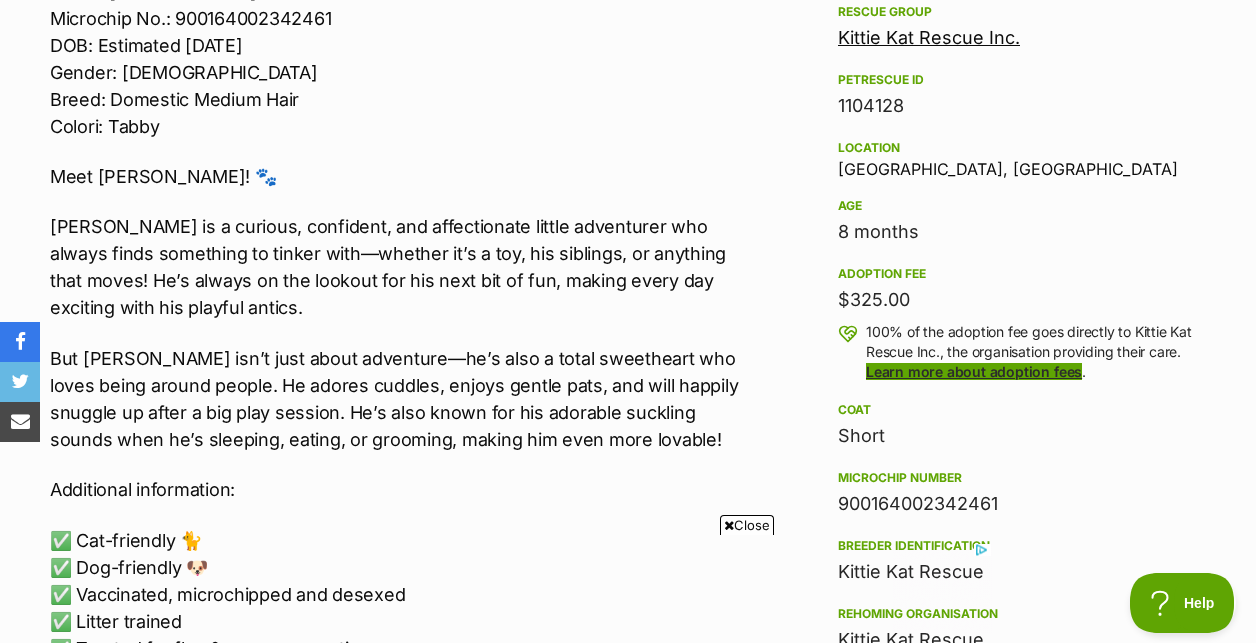 scroll, scrollTop: 1360, scrollLeft: 0, axis: vertical 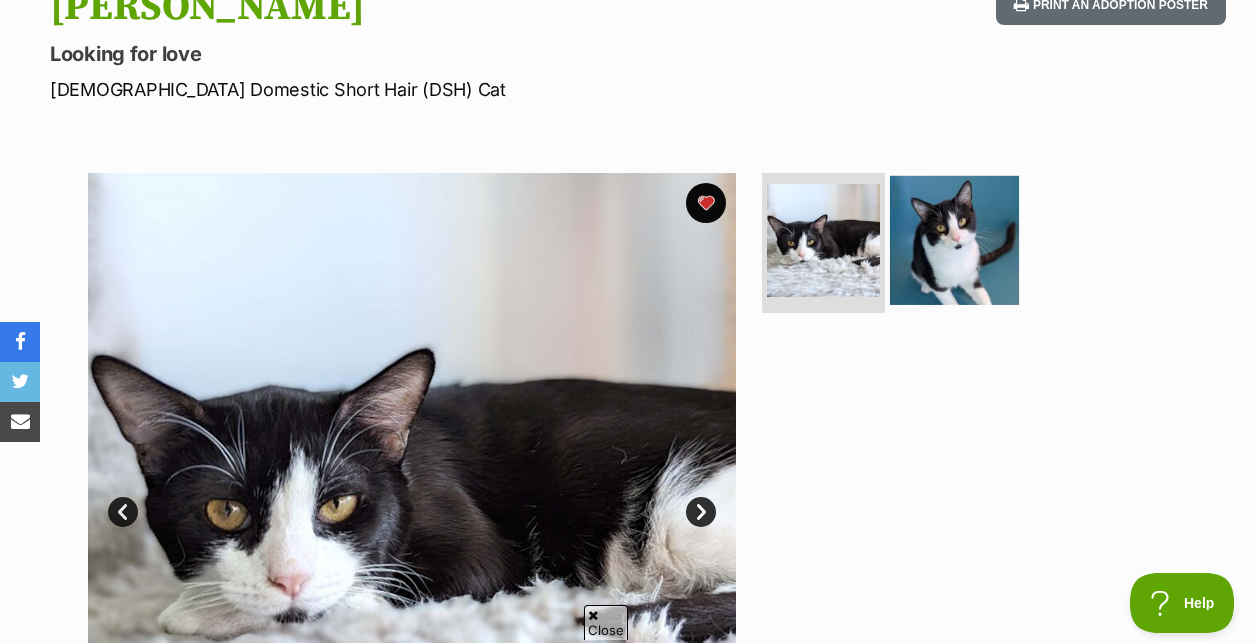 click at bounding box center (954, 240) 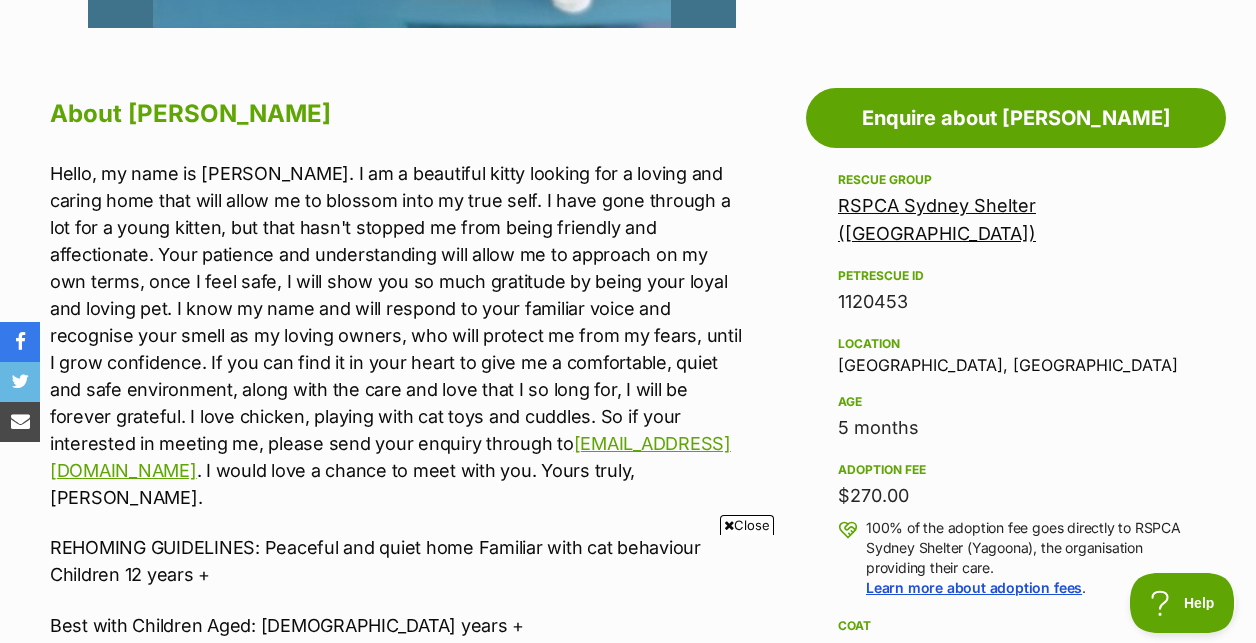 scroll, scrollTop: 1072, scrollLeft: 0, axis: vertical 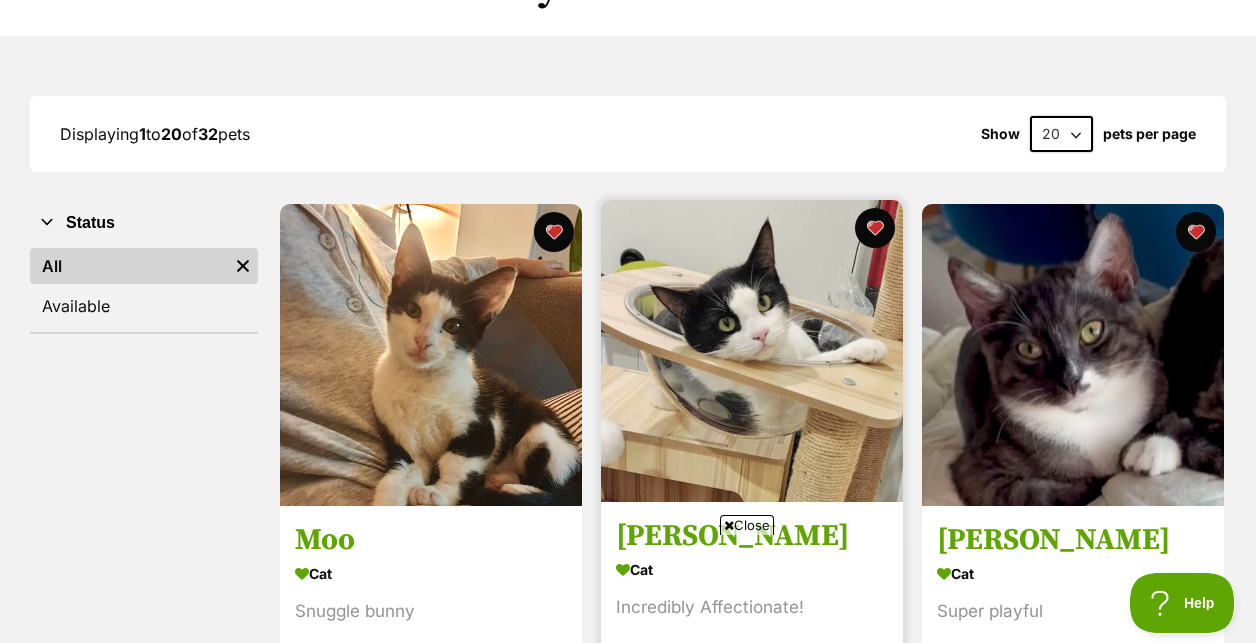 click at bounding box center (752, 351) 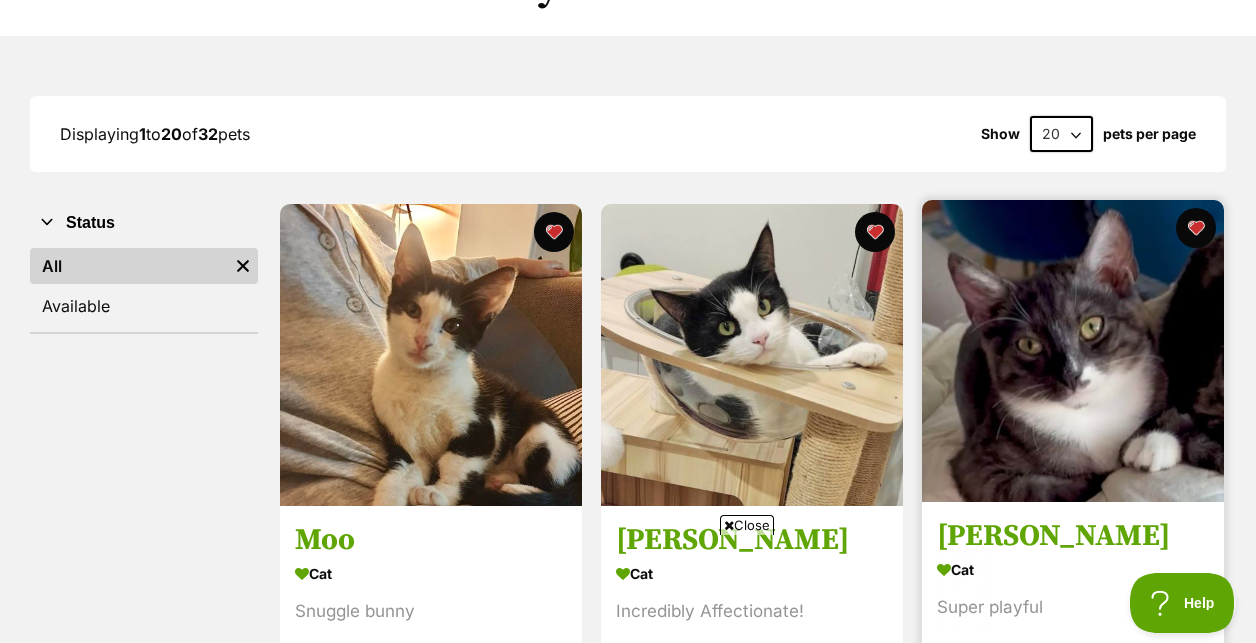 click at bounding box center (1073, 351) 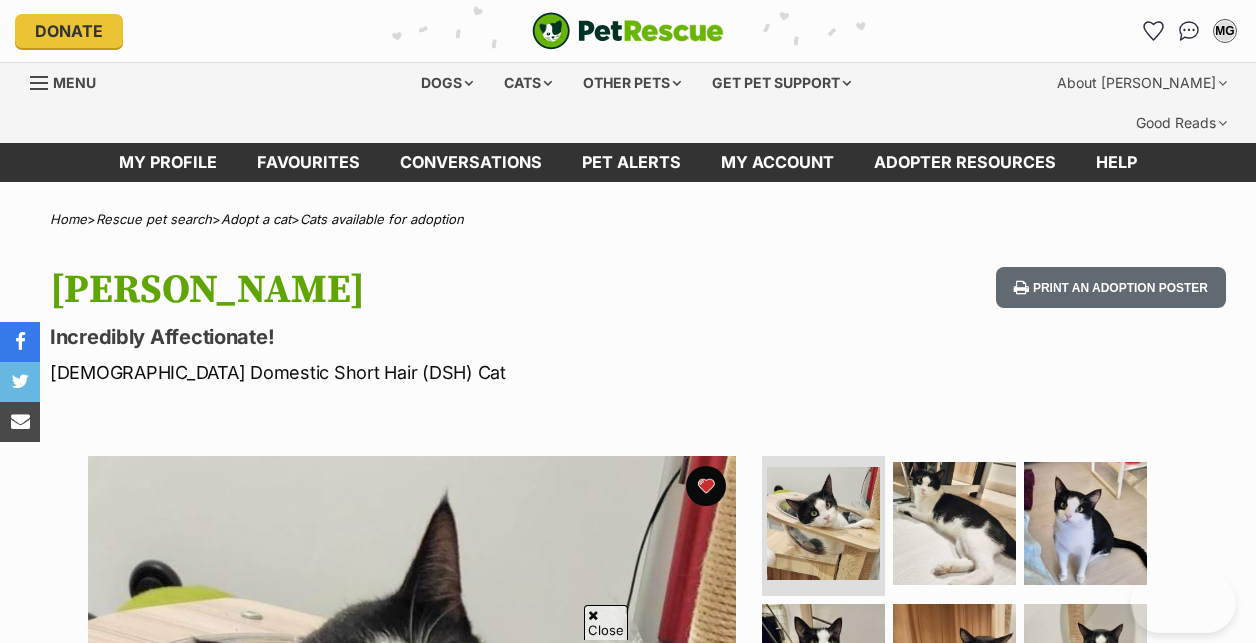 scroll, scrollTop: 282, scrollLeft: 0, axis: vertical 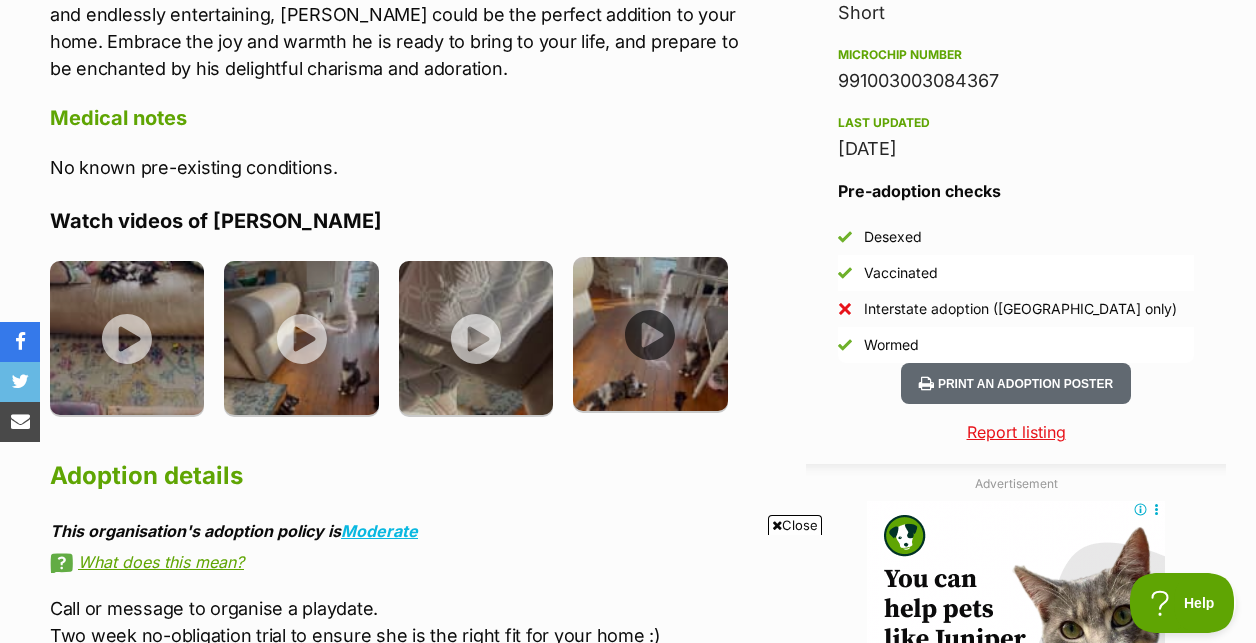 click at bounding box center (650, 334) 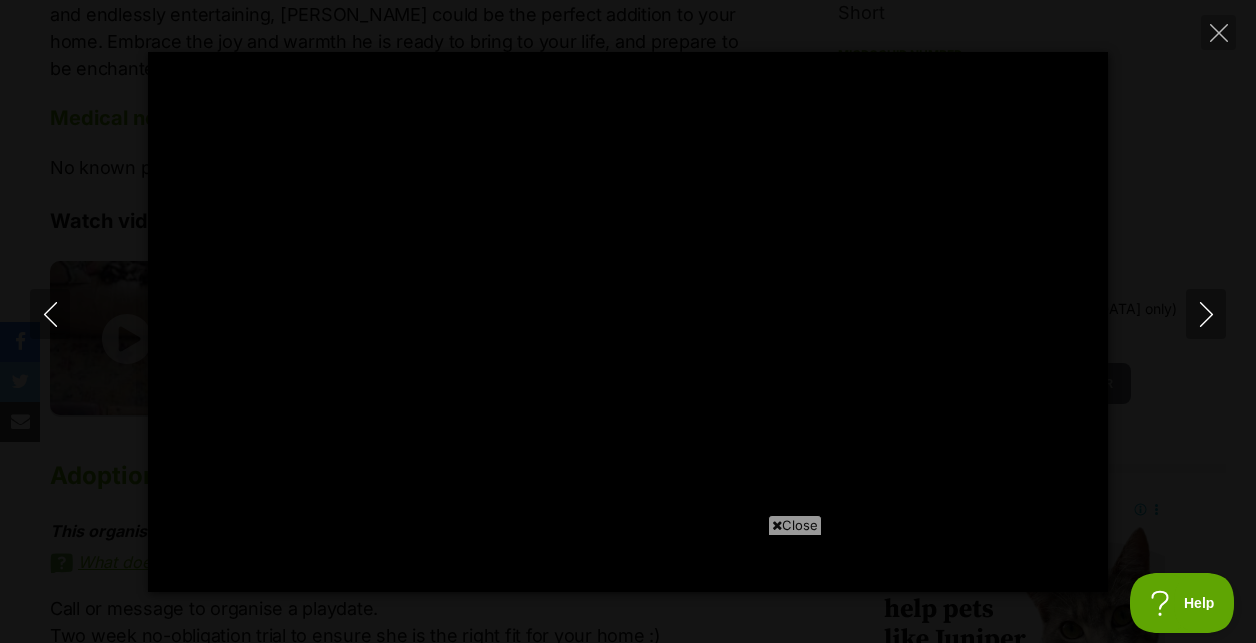 type on "100" 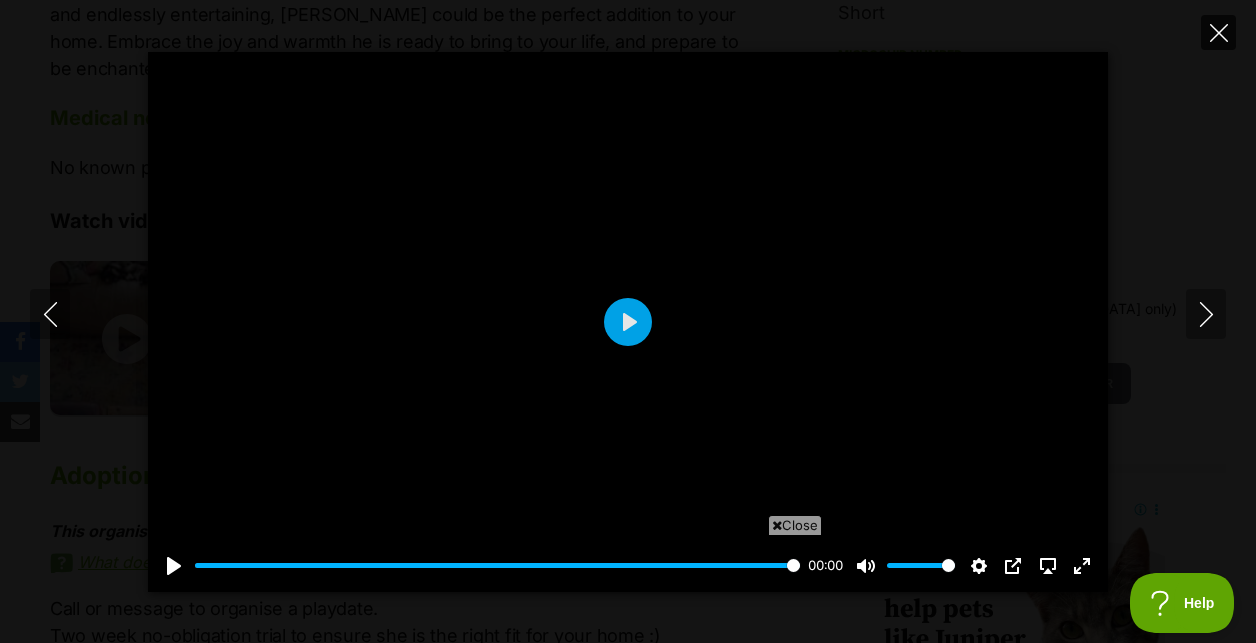 click 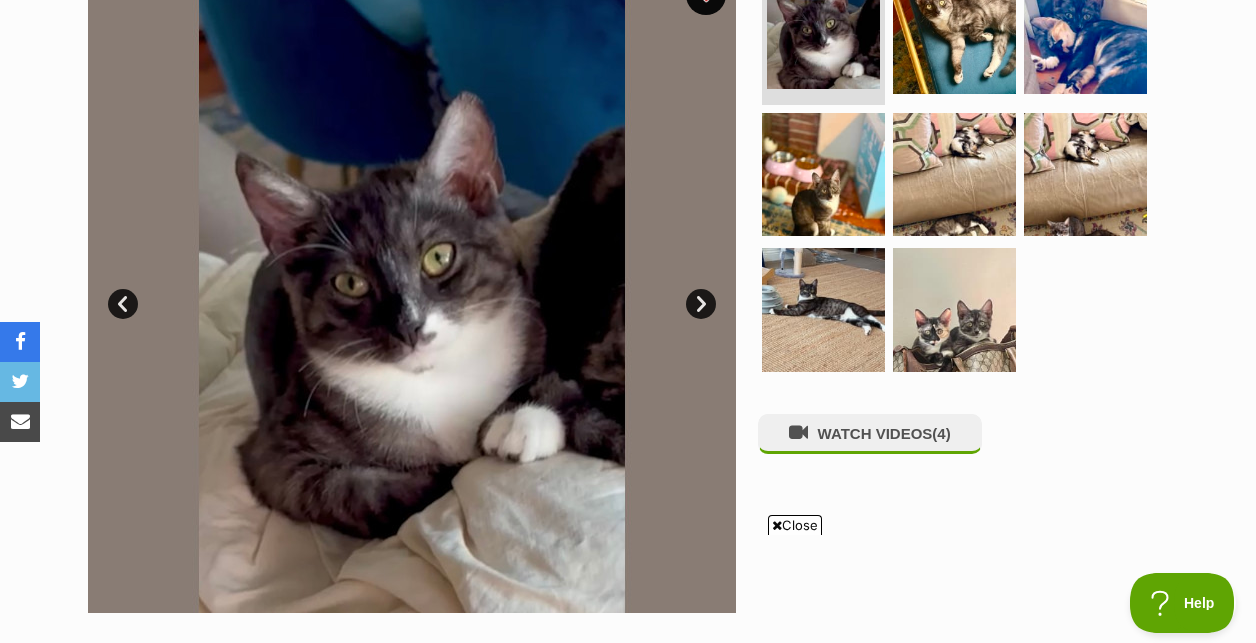 scroll, scrollTop: 496, scrollLeft: 0, axis: vertical 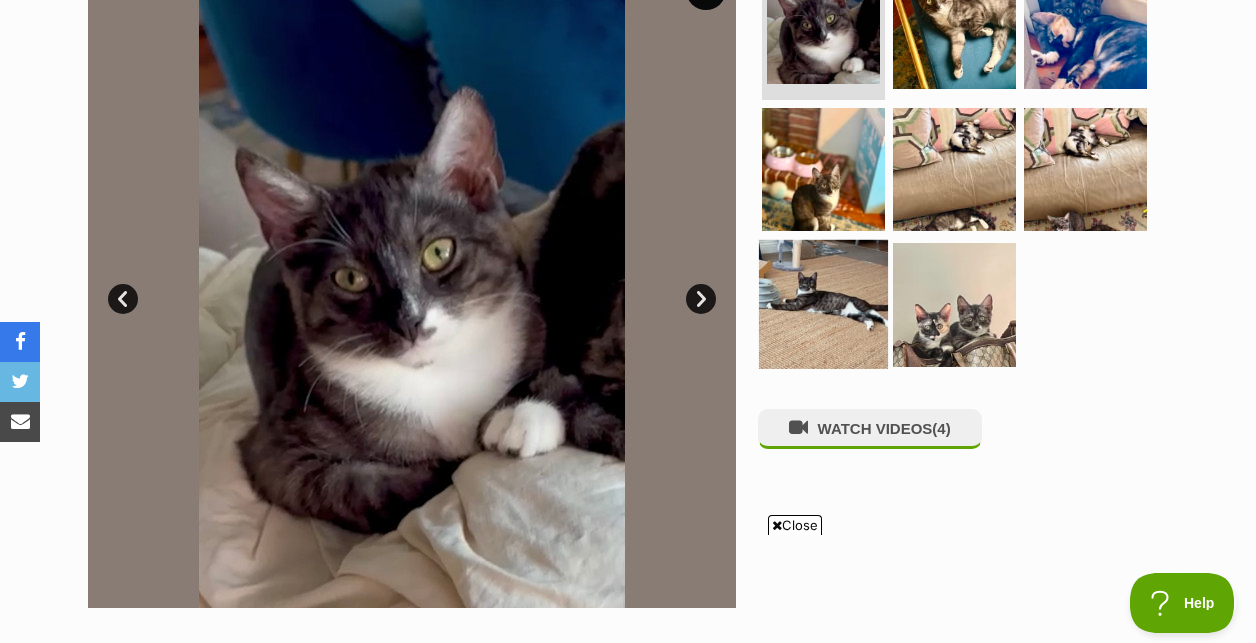click at bounding box center (823, 304) 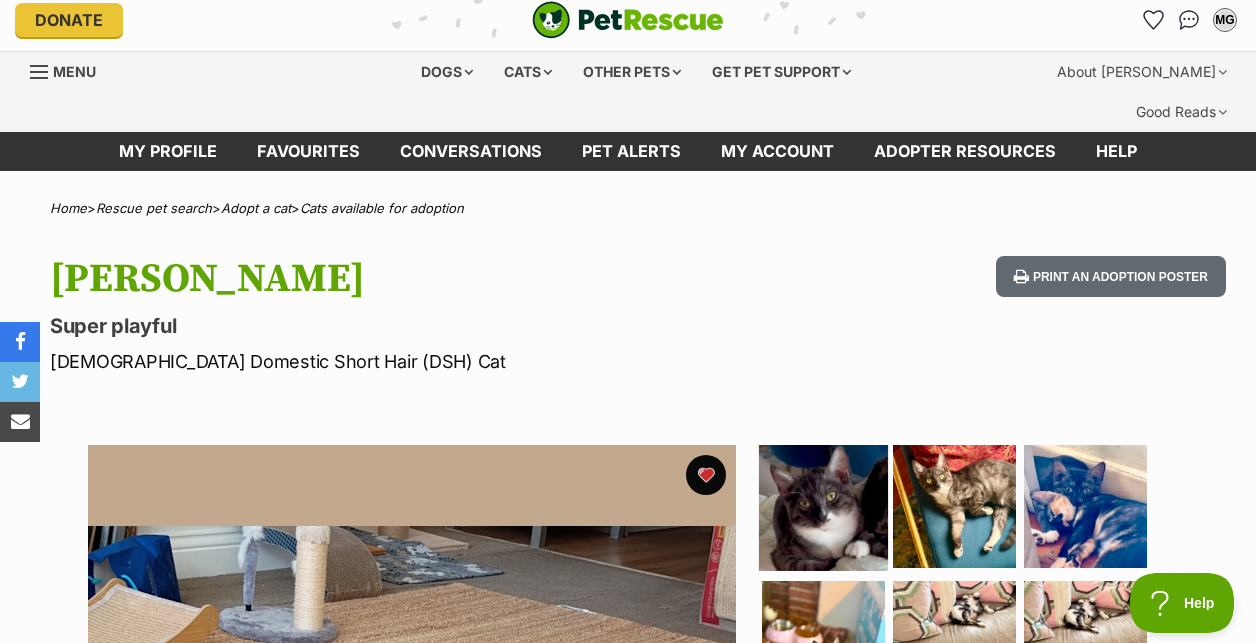scroll, scrollTop: 12, scrollLeft: 0, axis: vertical 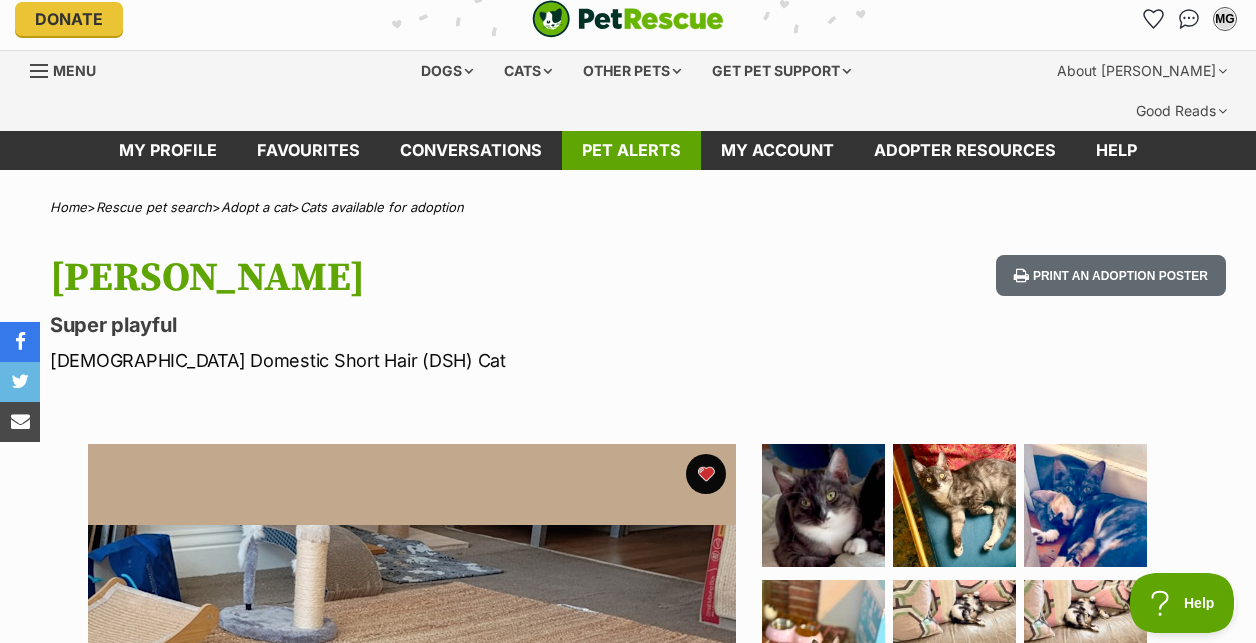 click on "Pet alerts" at bounding box center (631, 150) 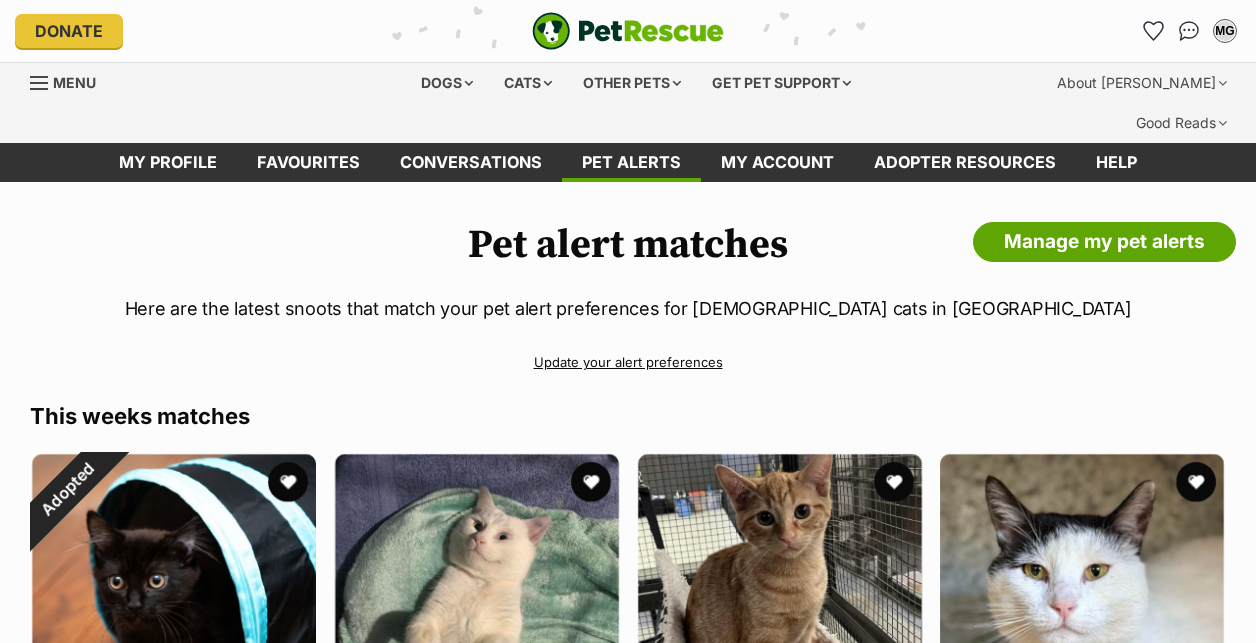 scroll, scrollTop: 0, scrollLeft: 0, axis: both 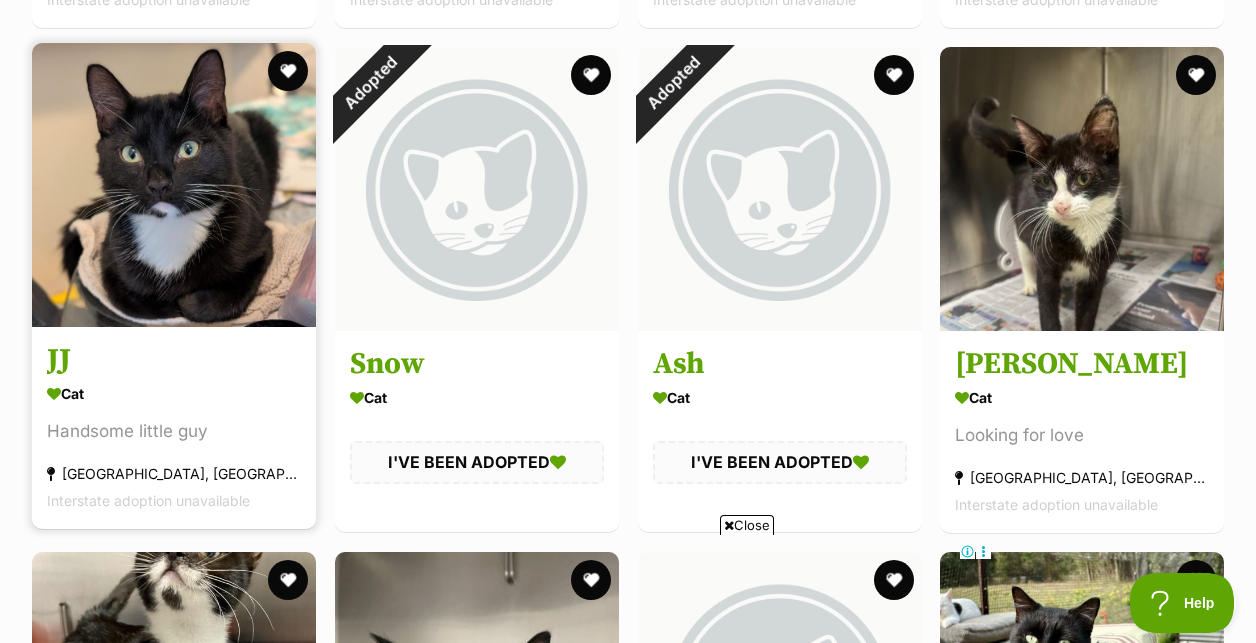 click at bounding box center [174, 185] 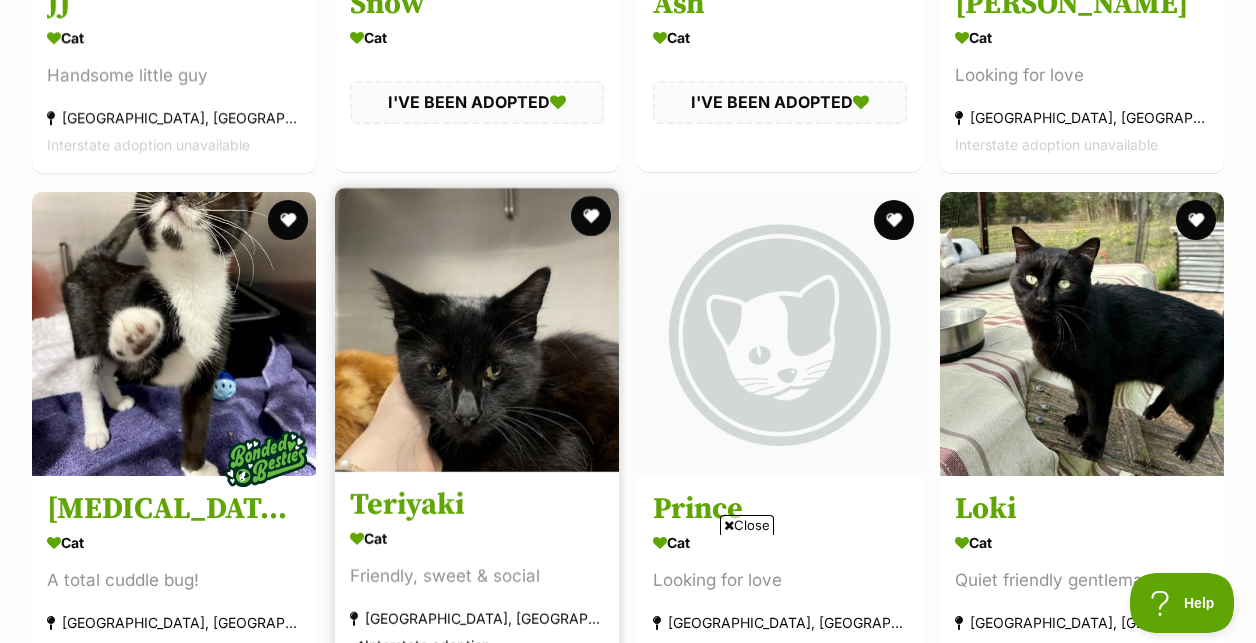 scroll, scrollTop: 0, scrollLeft: 0, axis: both 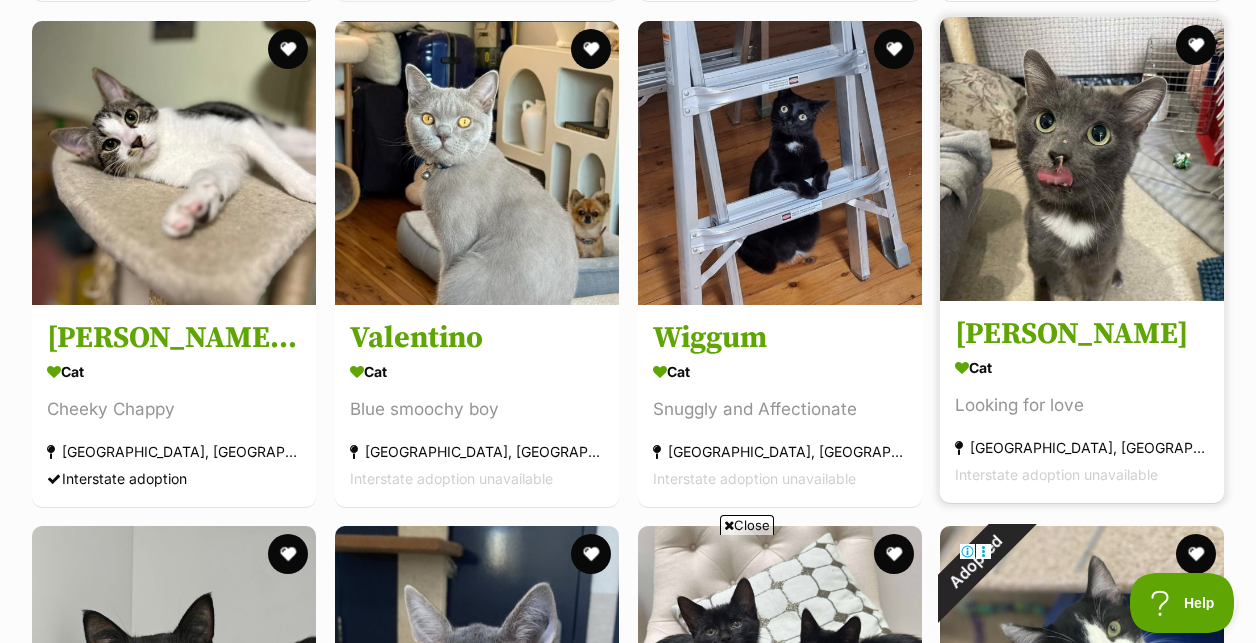 click at bounding box center [1082, 159] 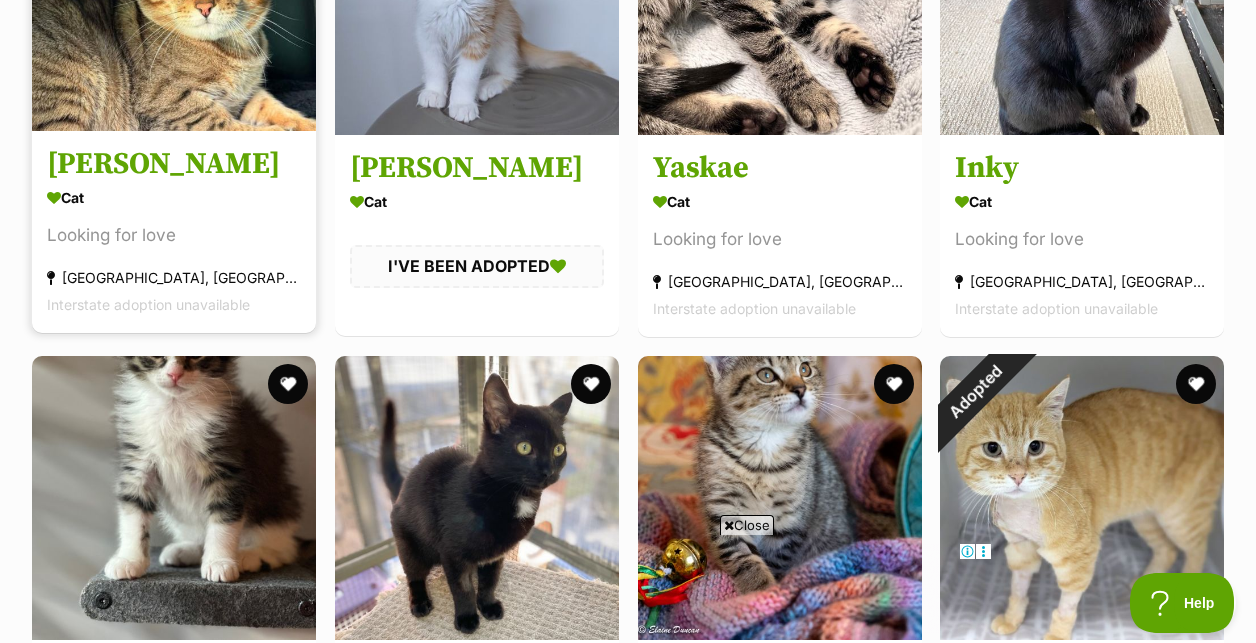 scroll, scrollTop: 8661, scrollLeft: 0, axis: vertical 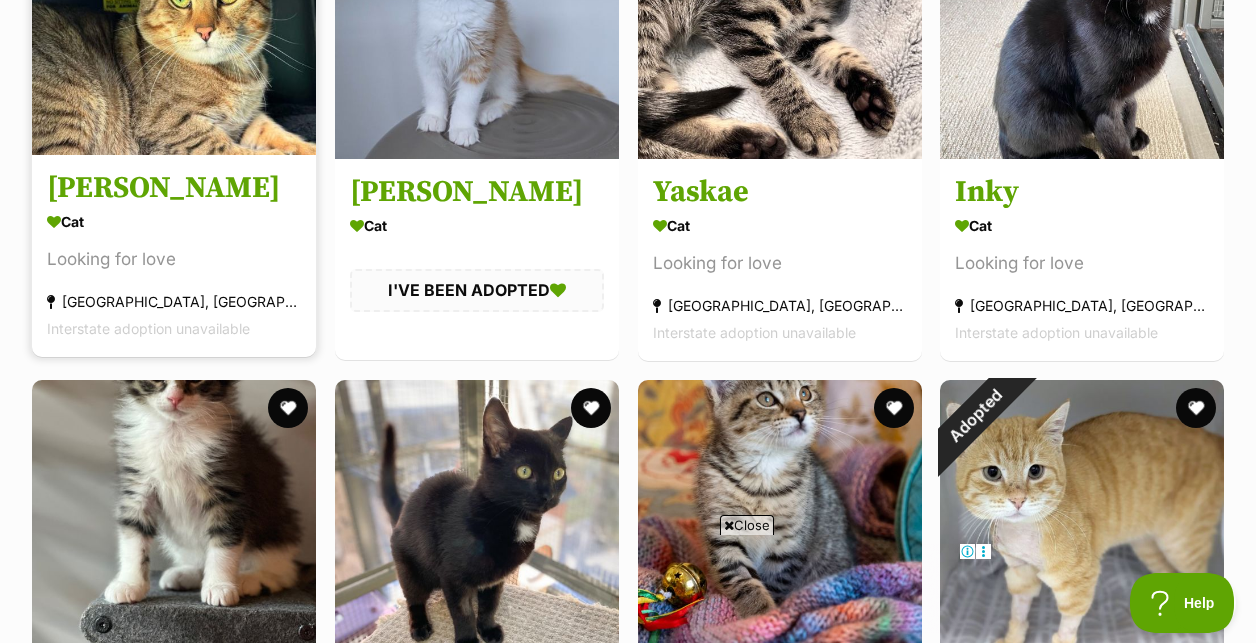 click at bounding box center (174, 13) 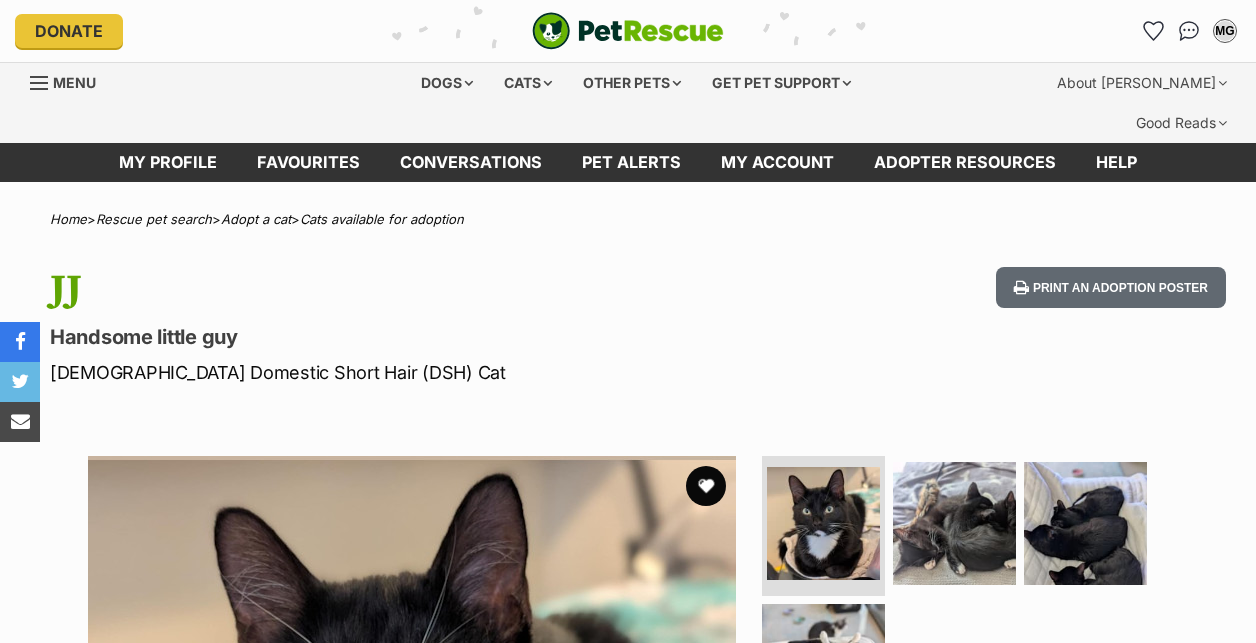 scroll, scrollTop: 330, scrollLeft: 0, axis: vertical 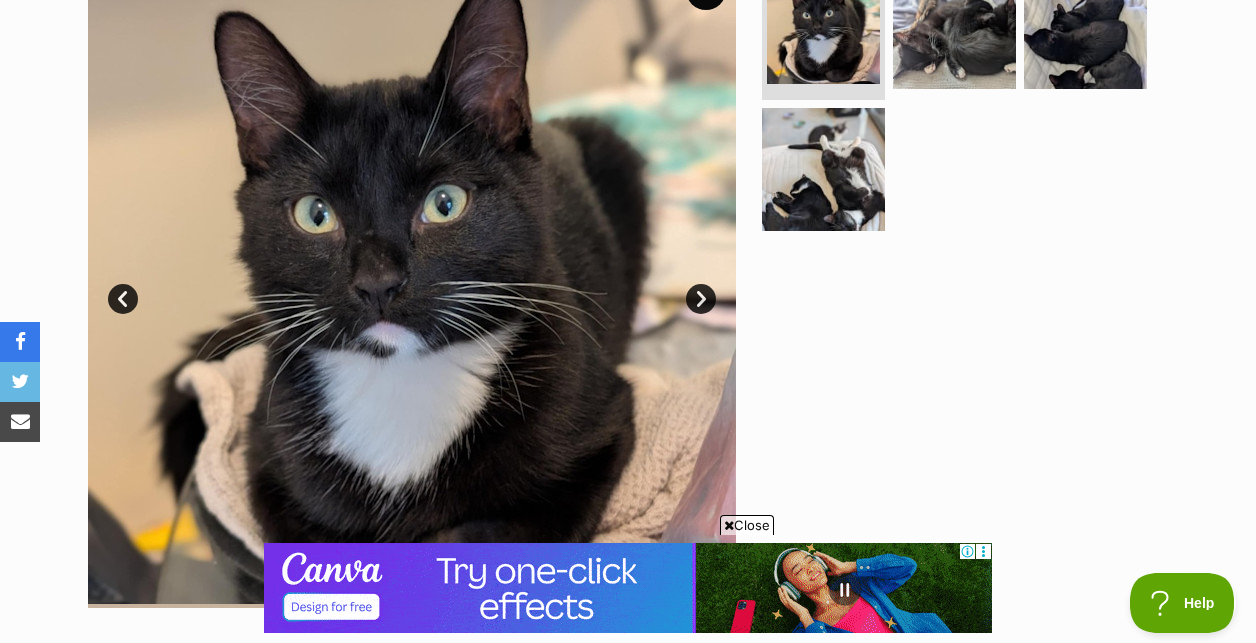 click on "Next" at bounding box center [701, 299] 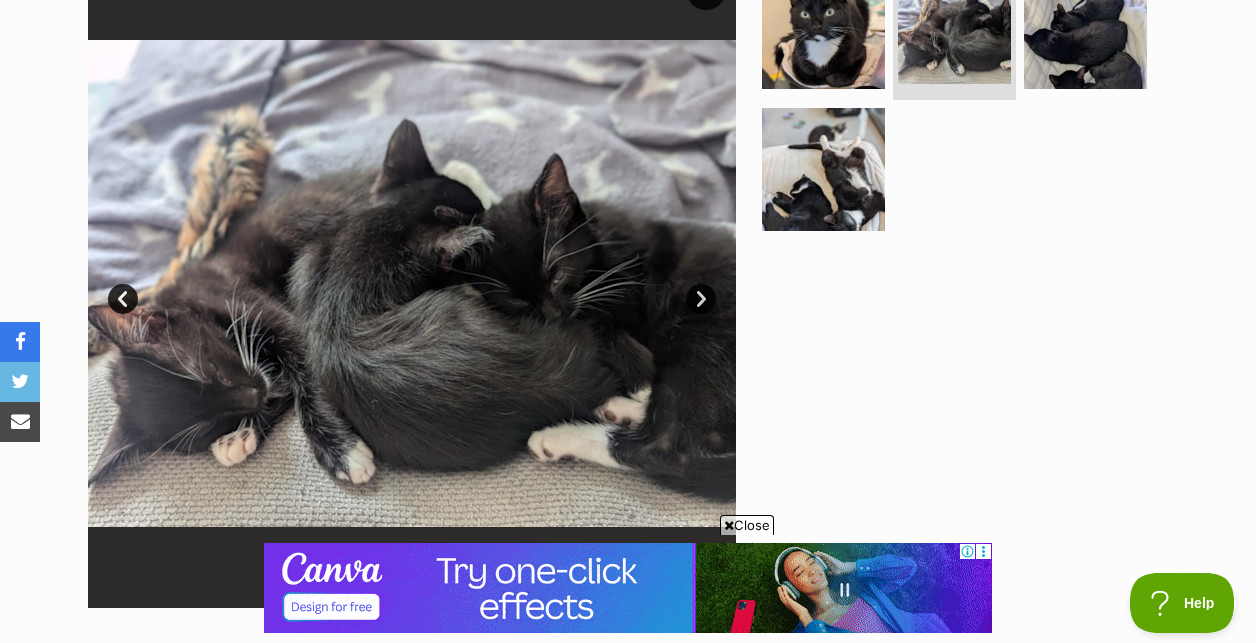 click on "Next" at bounding box center [701, 299] 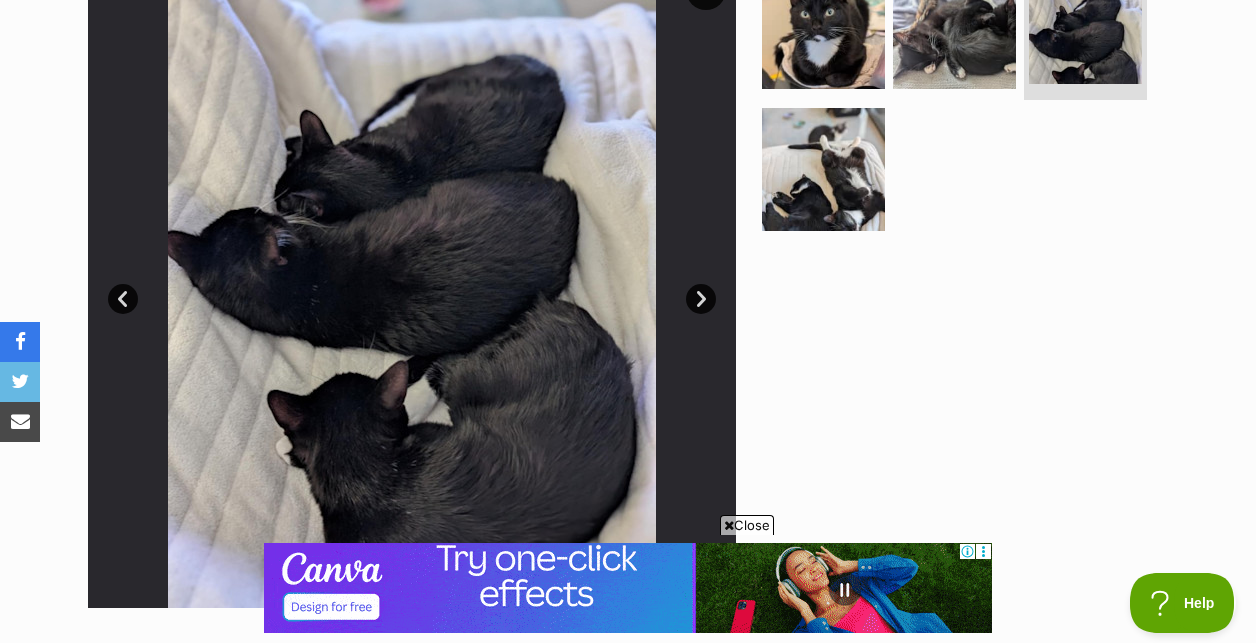 click on "Next" at bounding box center (701, 299) 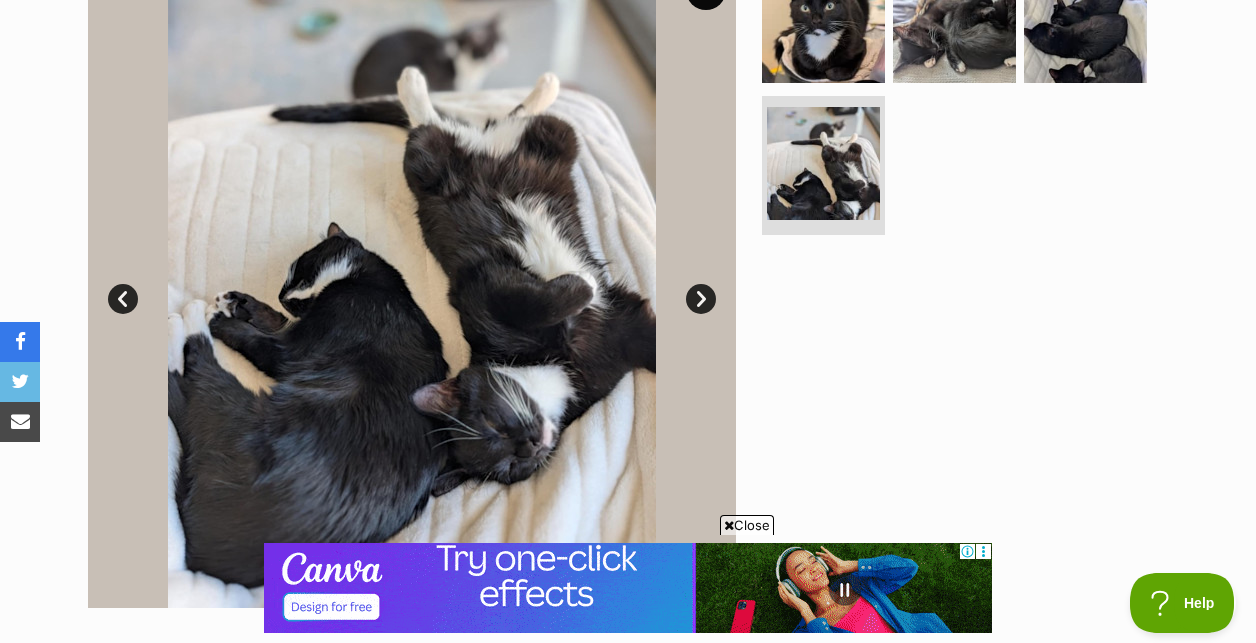 click on "Next" at bounding box center (701, 299) 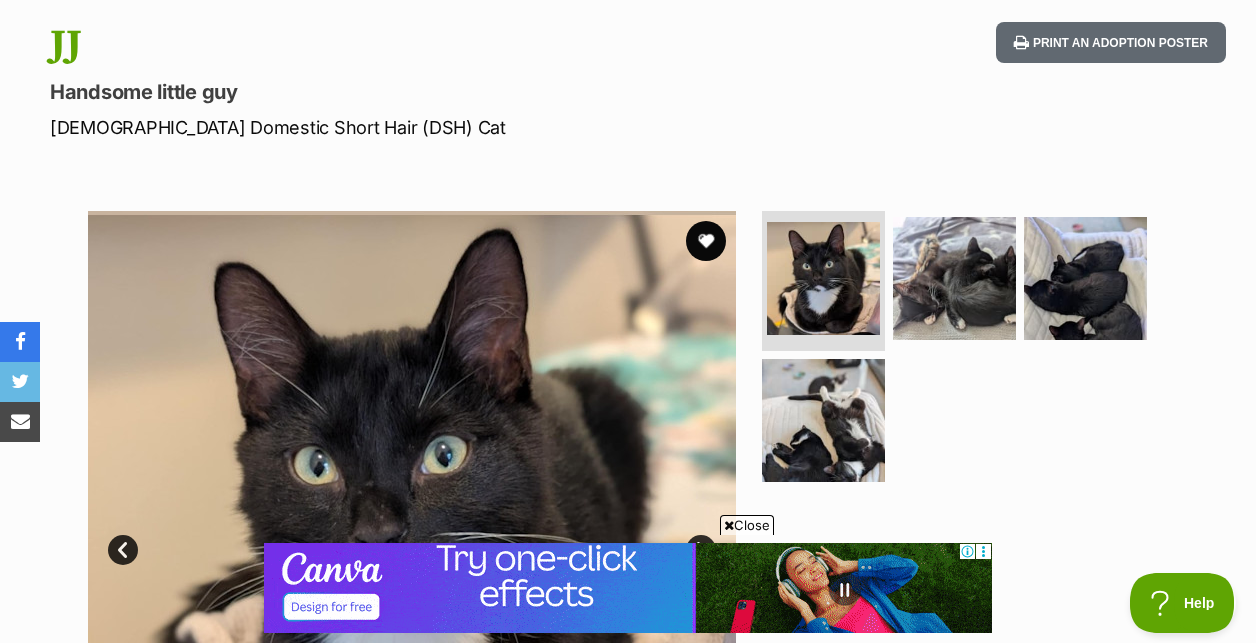 scroll, scrollTop: 242, scrollLeft: 0, axis: vertical 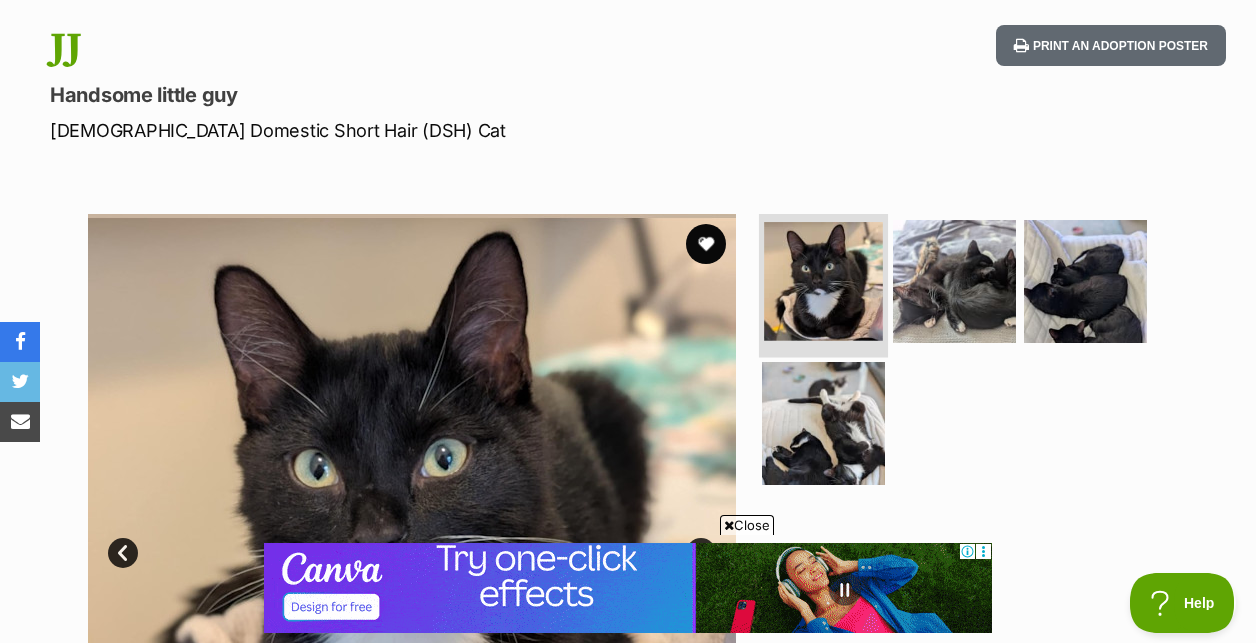 click at bounding box center [823, 281] 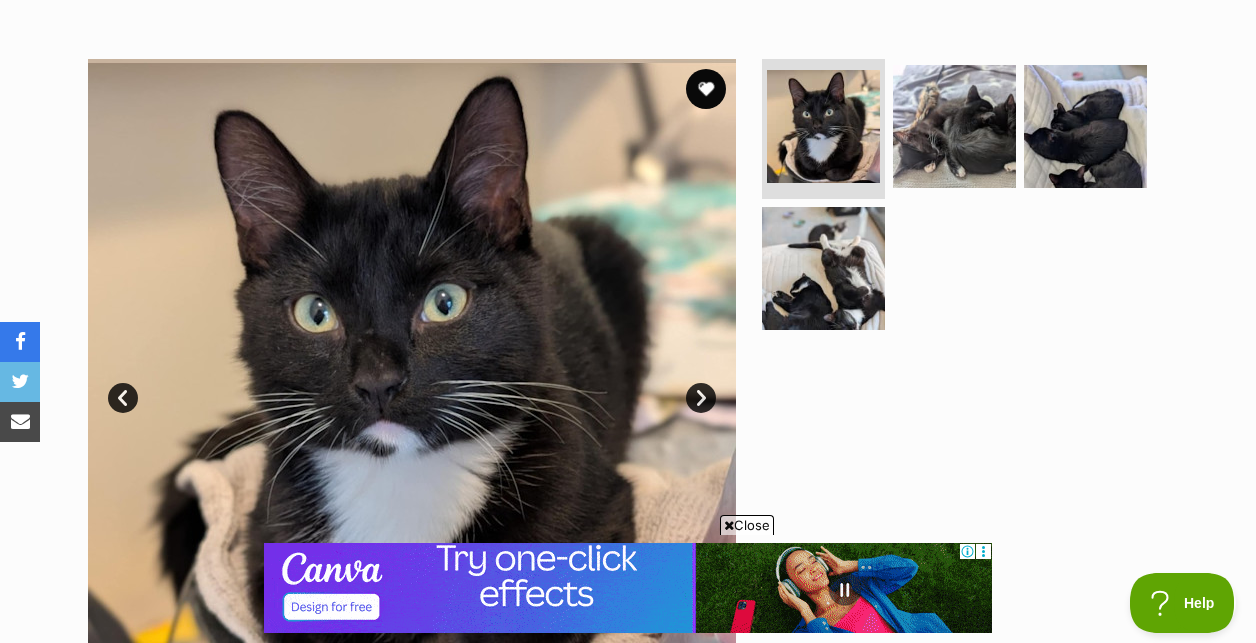 scroll, scrollTop: 398, scrollLeft: 0, axis: vertical 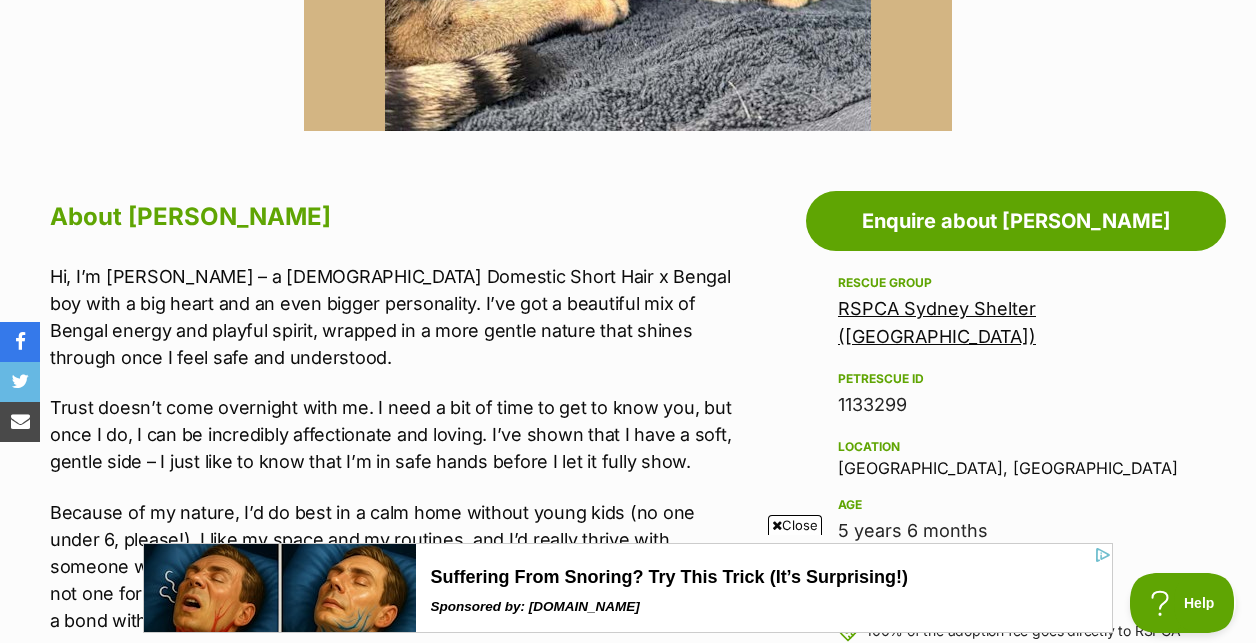 click on "RSPCA Sydney Shelter ([GEOGRAPHIC_DATA])" at bounding box center [937, 322] 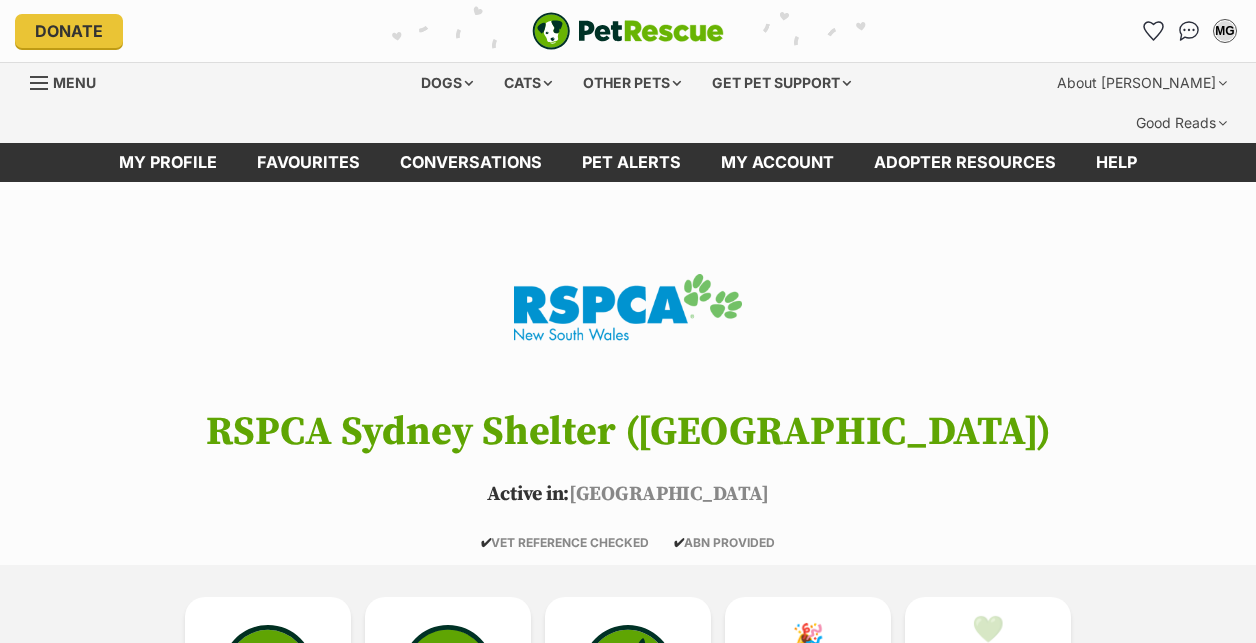 scroll, scrollTop: 0, scrollLeft: 0, axis: both 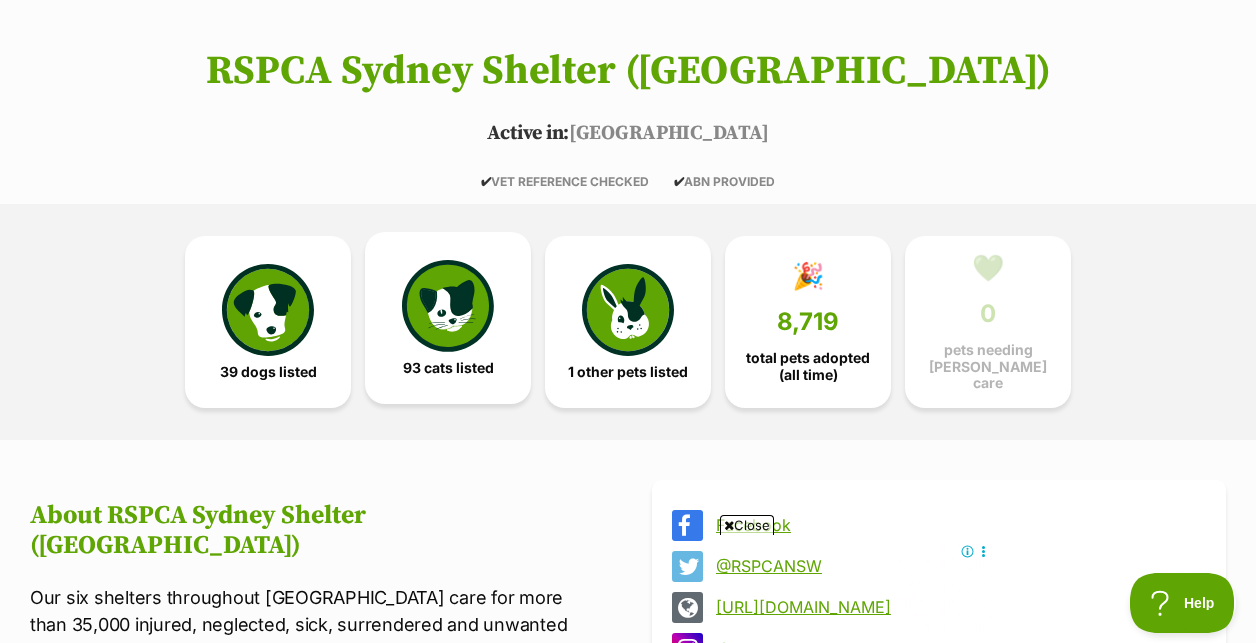click on "93 cats listed" at bounding box center [448, 318] 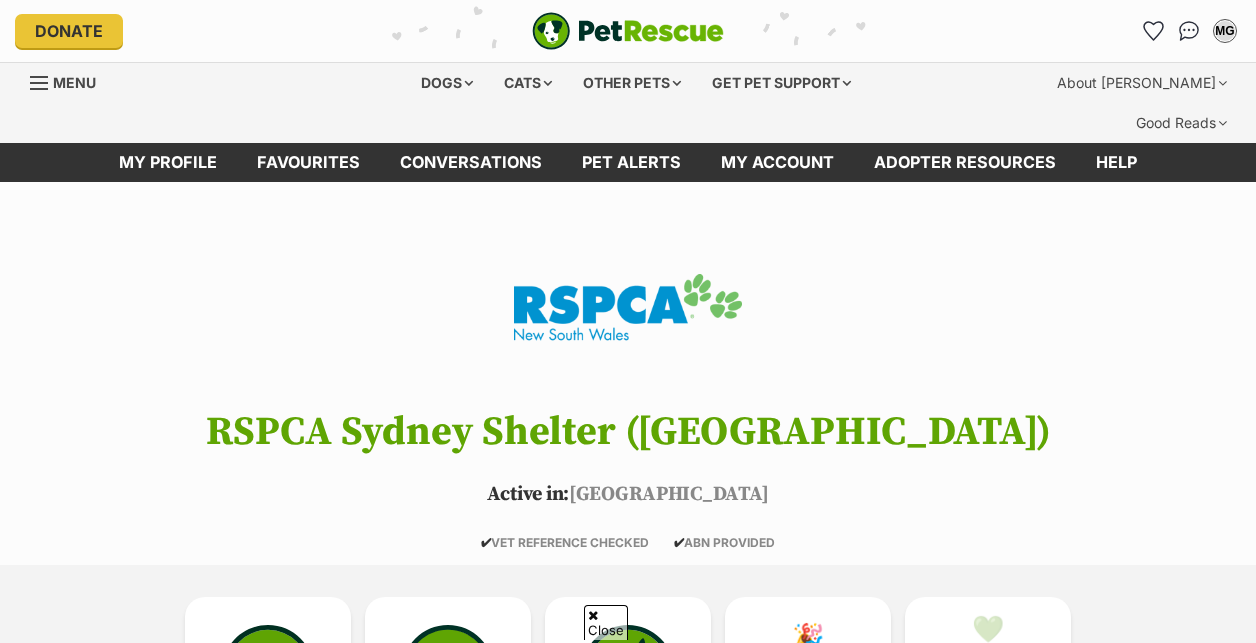 scroll, scrollTop: 1669, scrollLeft: 0, axis: vertical 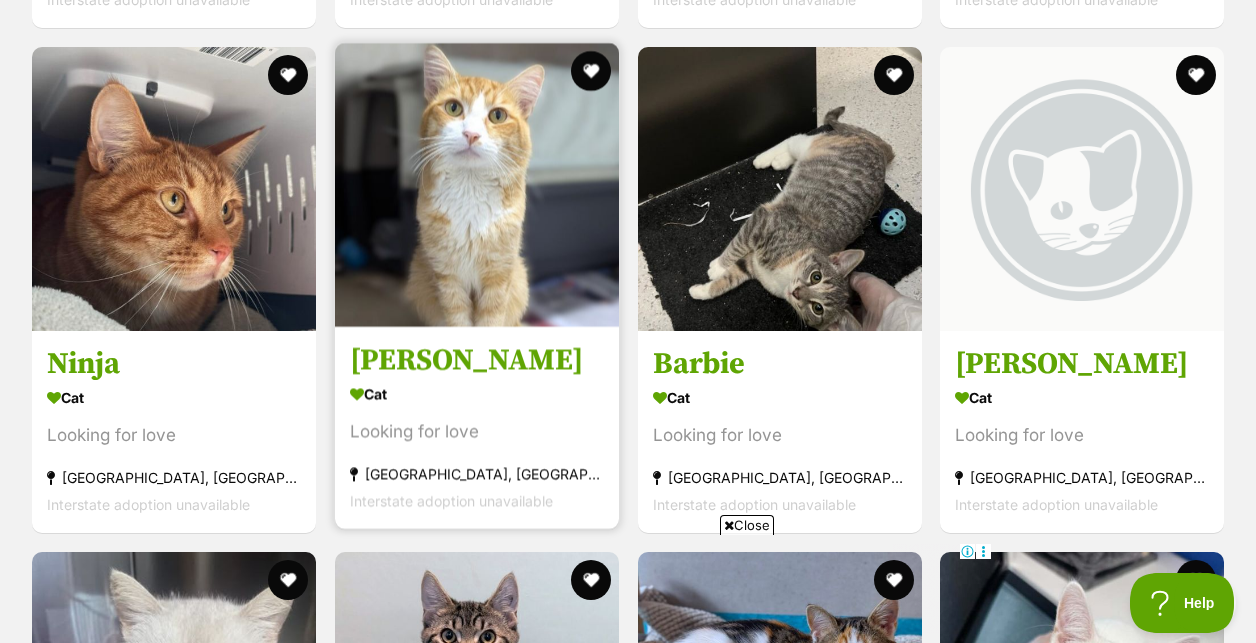 click at bounding box center [477, 185] 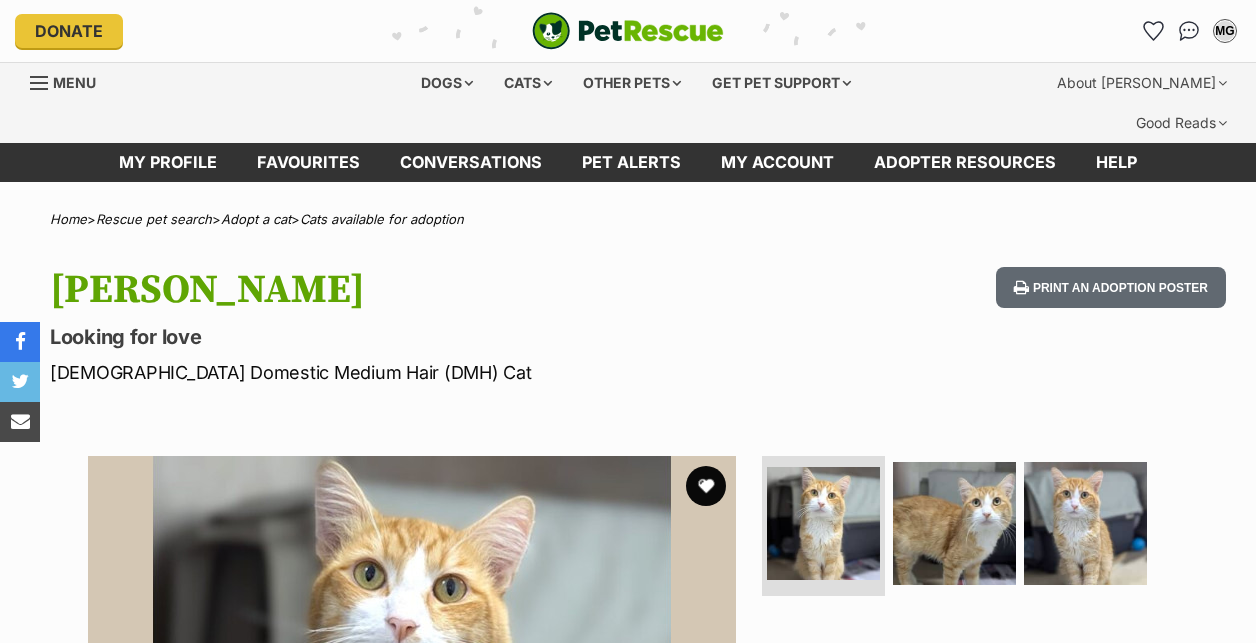 scroll, scrollTop: 0, scrollLeft: 0, axis: both 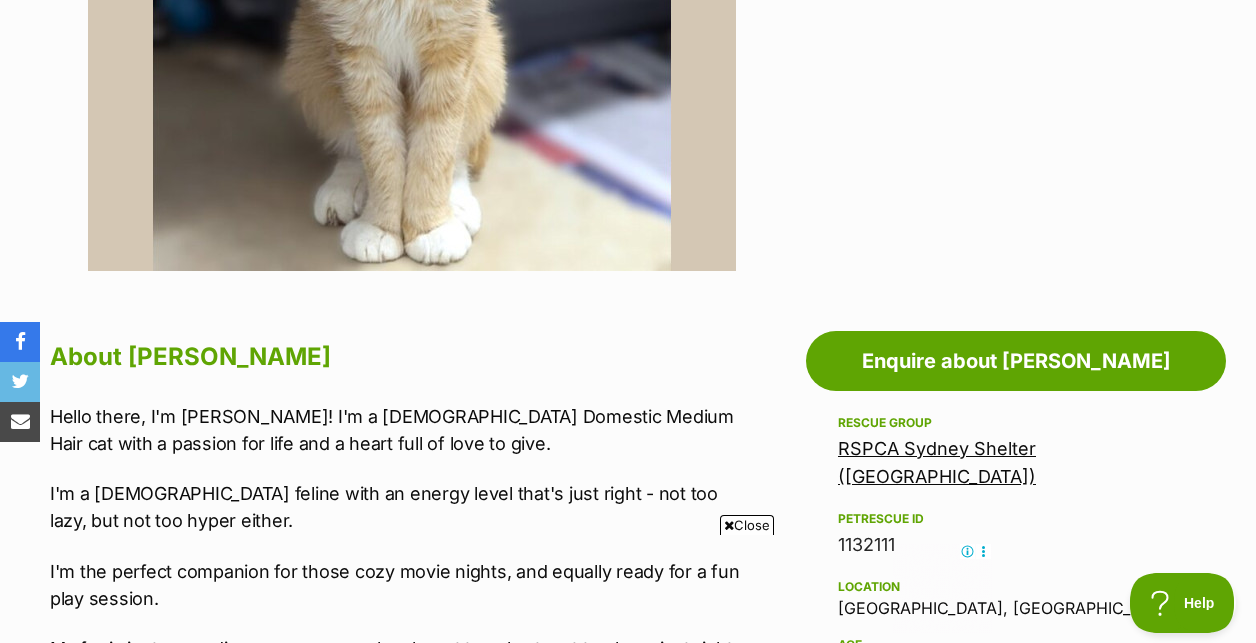click on "RSPCA Sydney Shelter ([GEOGRAPHIC_DATA])" at bounding box center (937, 462) 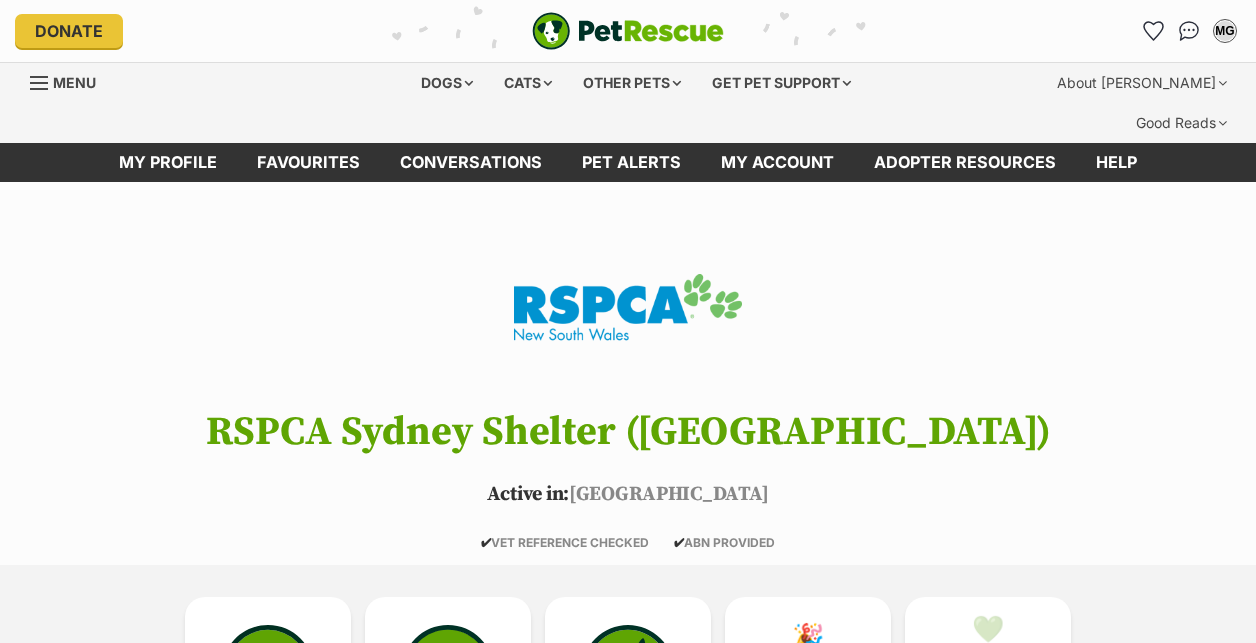 scroll, scrollTop: 349, scrollLeft: 0, axis: vertical 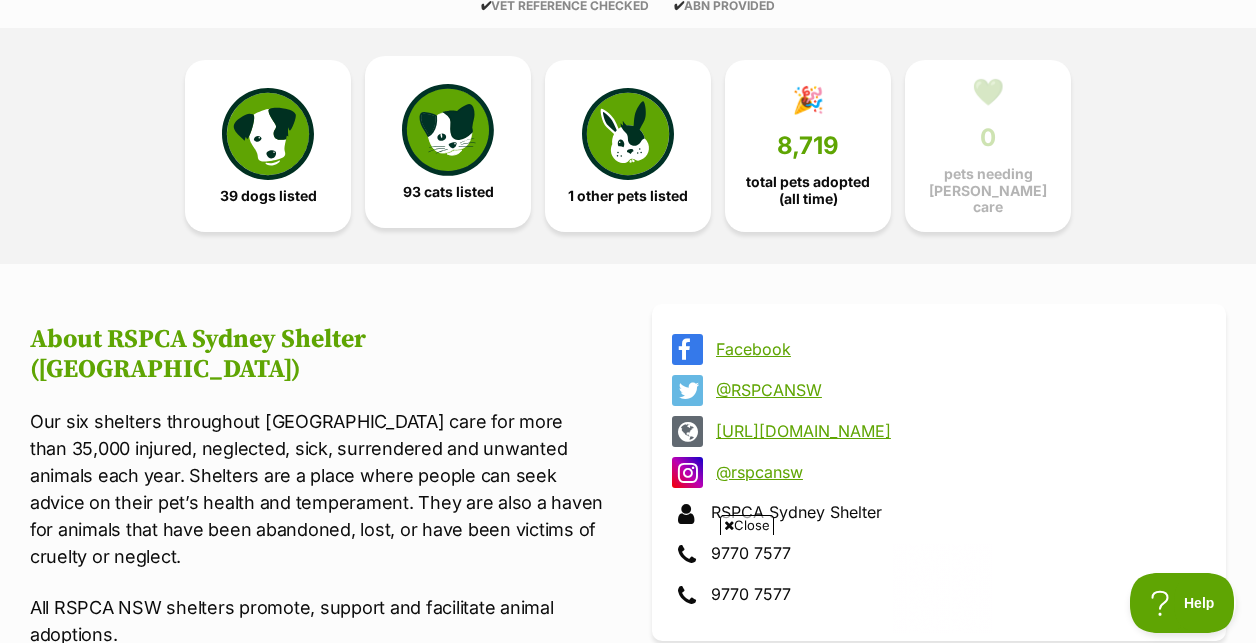 click on "93 cats listed" at bounding box center (448, 142) 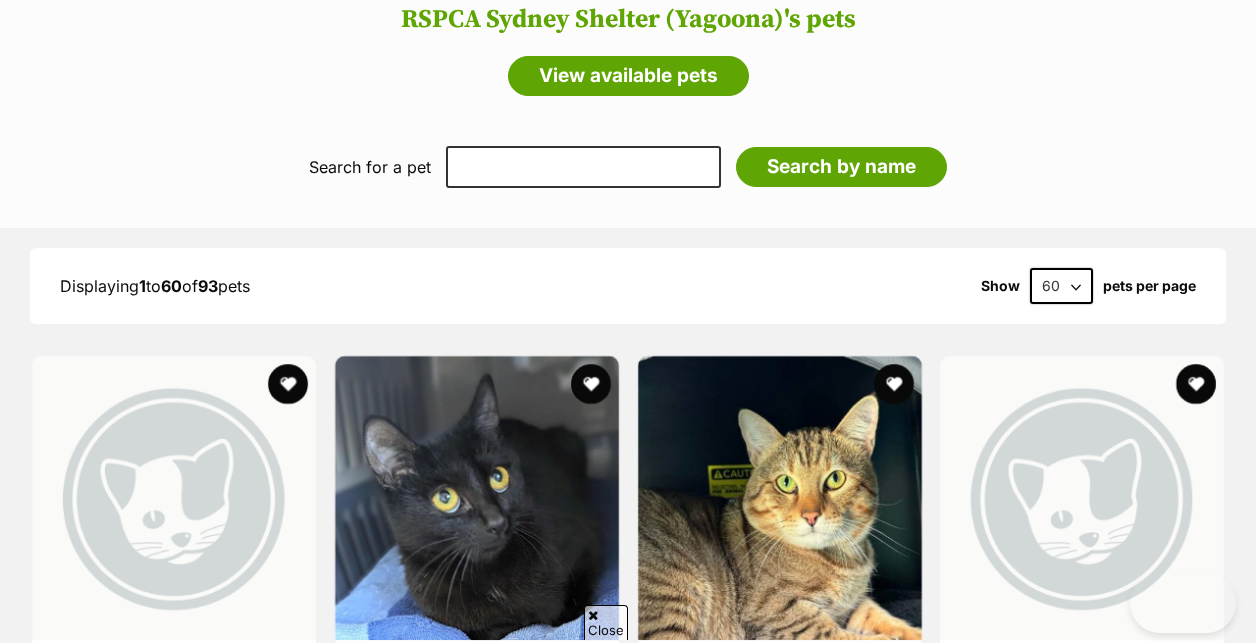scroll, scrollTop: 1900, scrollLeft: 0, axis: vertical 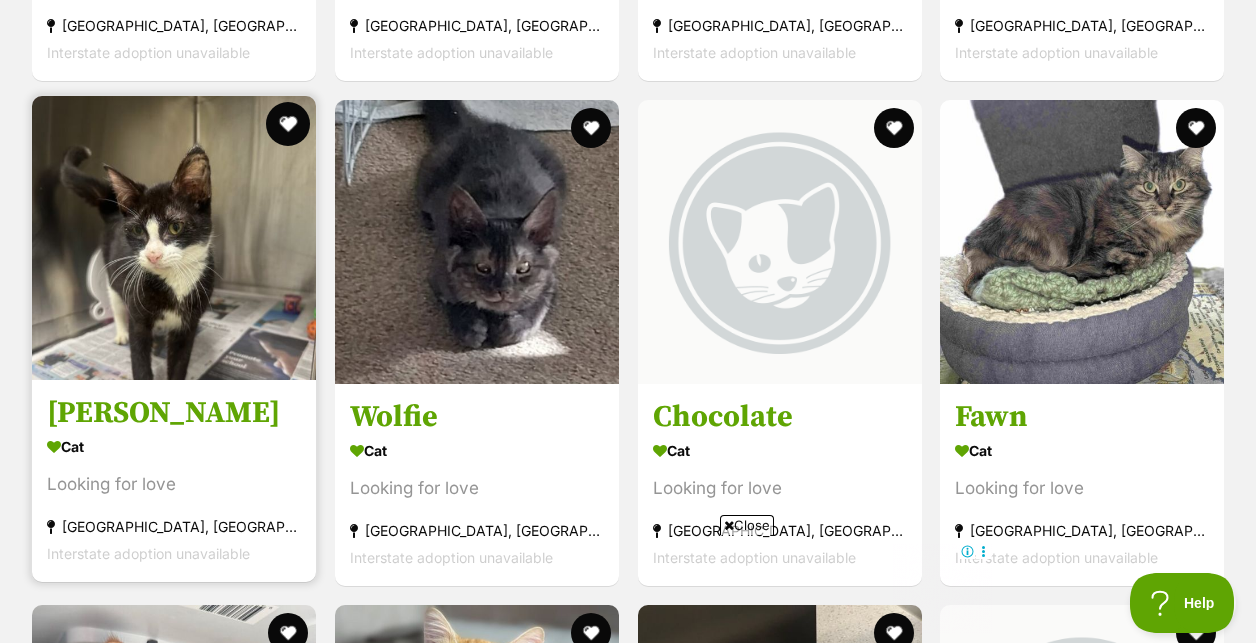 click at bounding box center (288, 124) 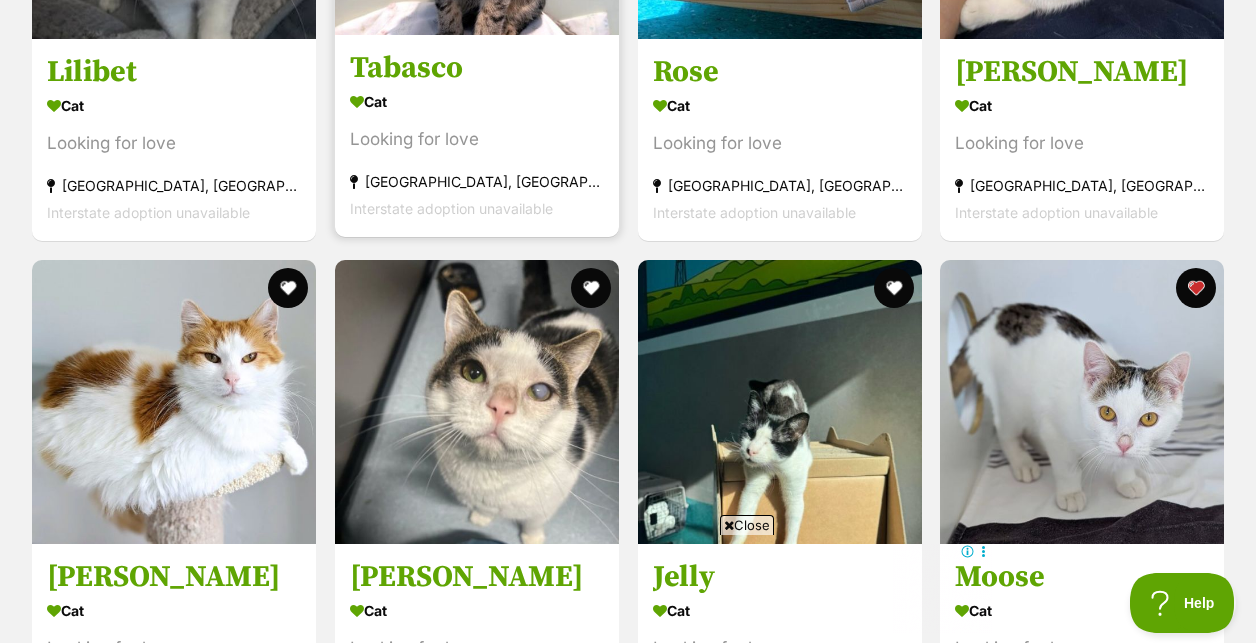 scroll, scrollTop: 4334, scrollLeft: 0, axis: vertical 